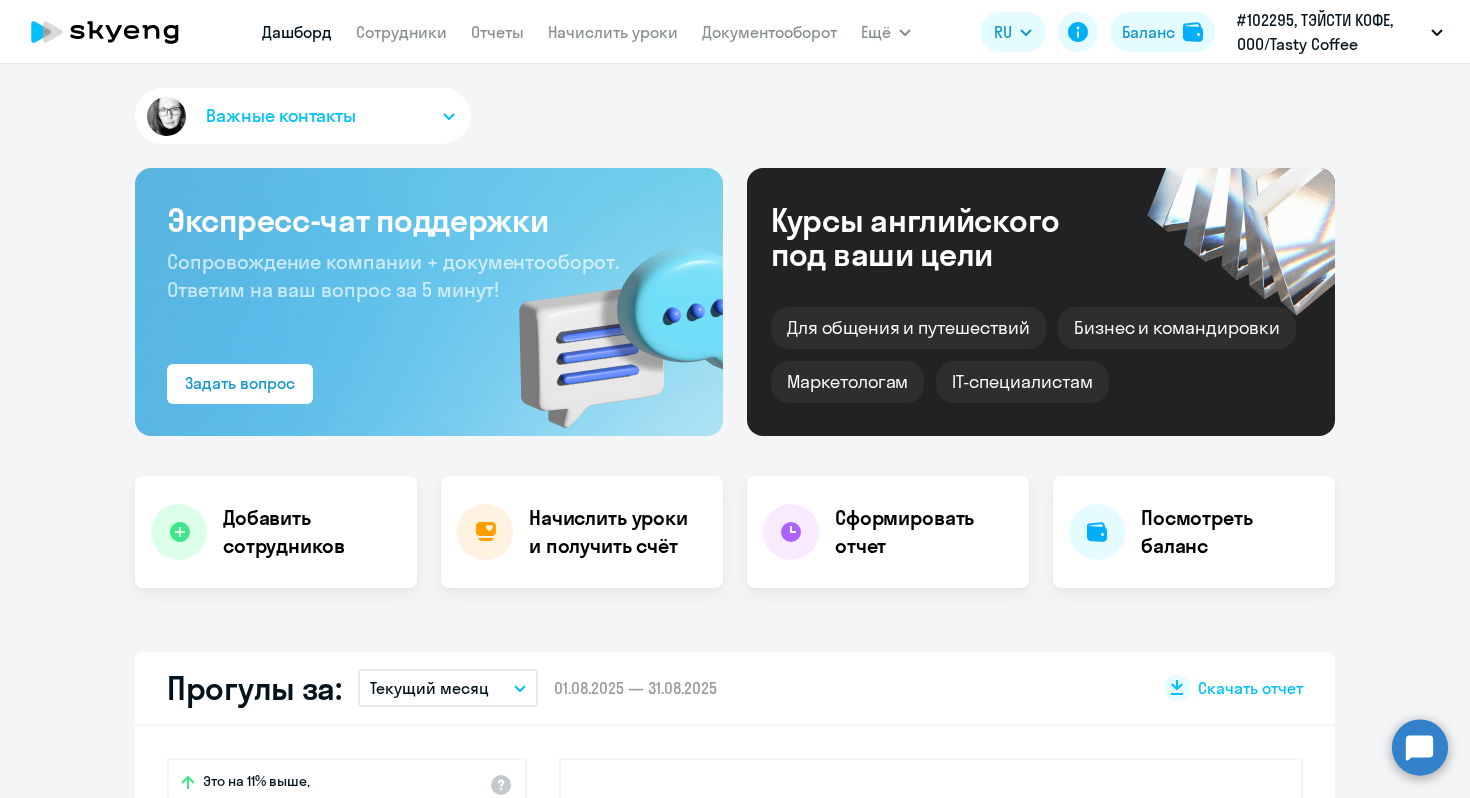 scroll, scrollTop: 0, scrollLeft: 0, axis: both 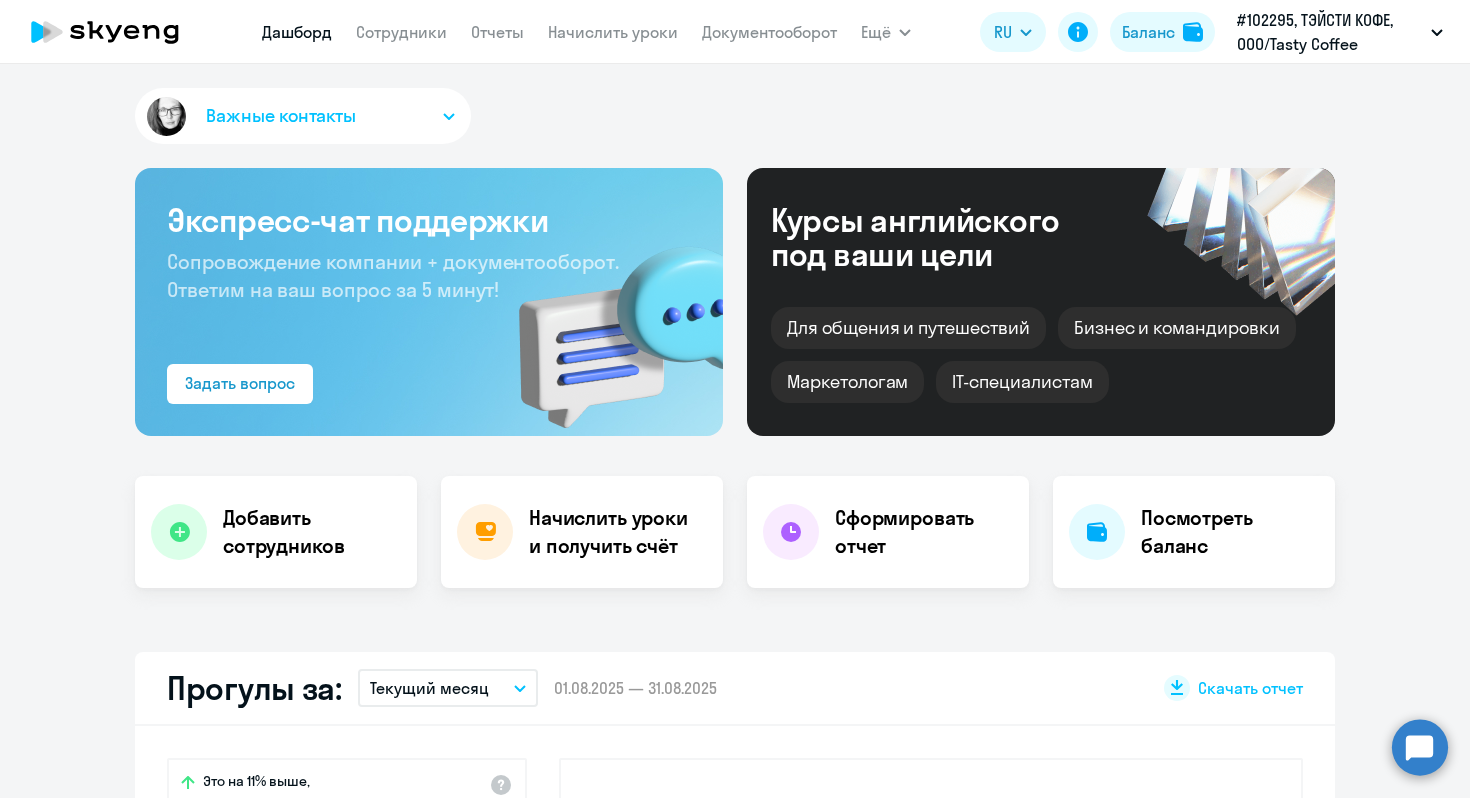 select on "30" 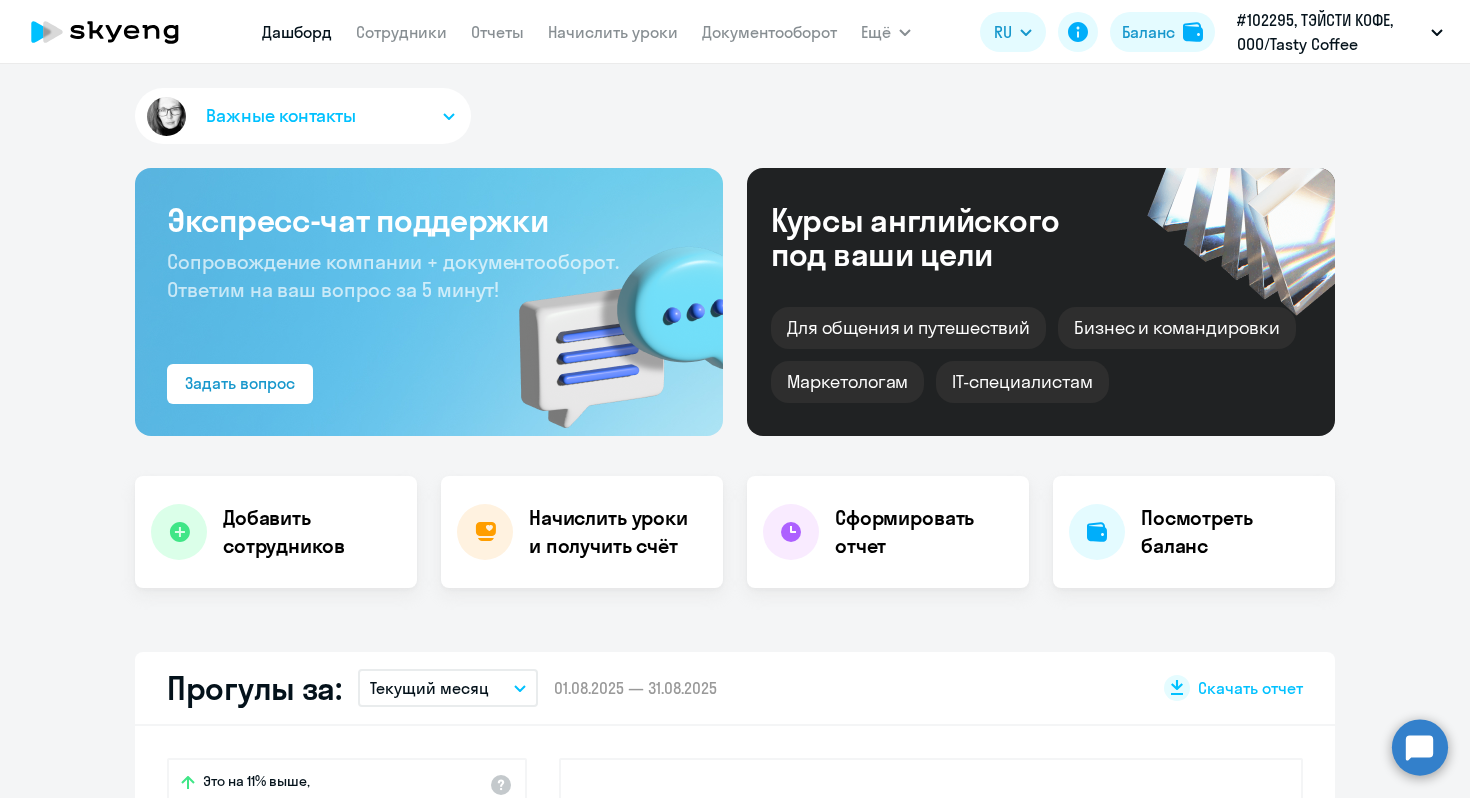 click on "Дашборд
Сотрудники
Отчеты
Начислить уроки
Документооборот" 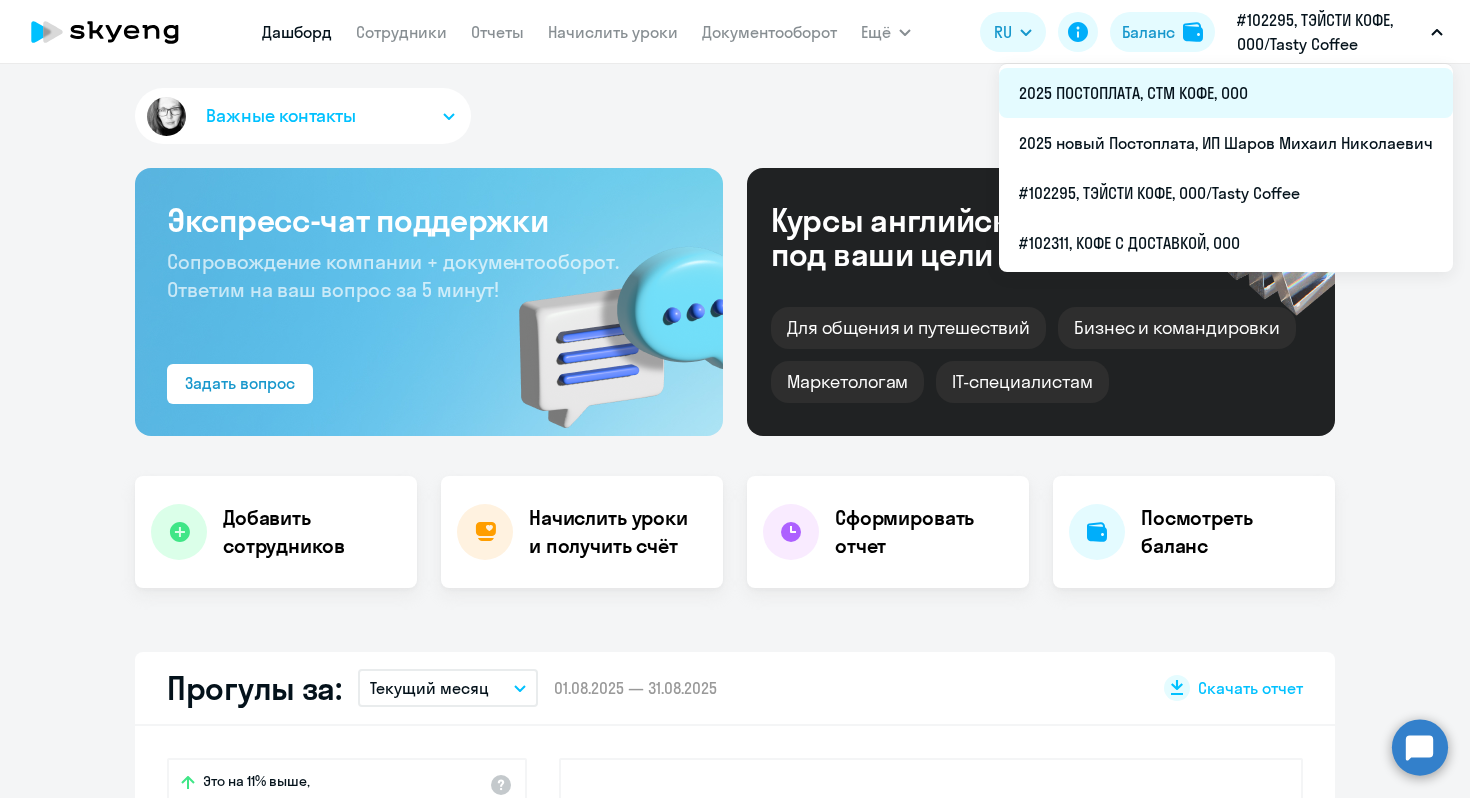 click on "2025 ПОСТОПЛАТА, СТМ КОФЕ, ООО" at bounding box center (1226, 93) 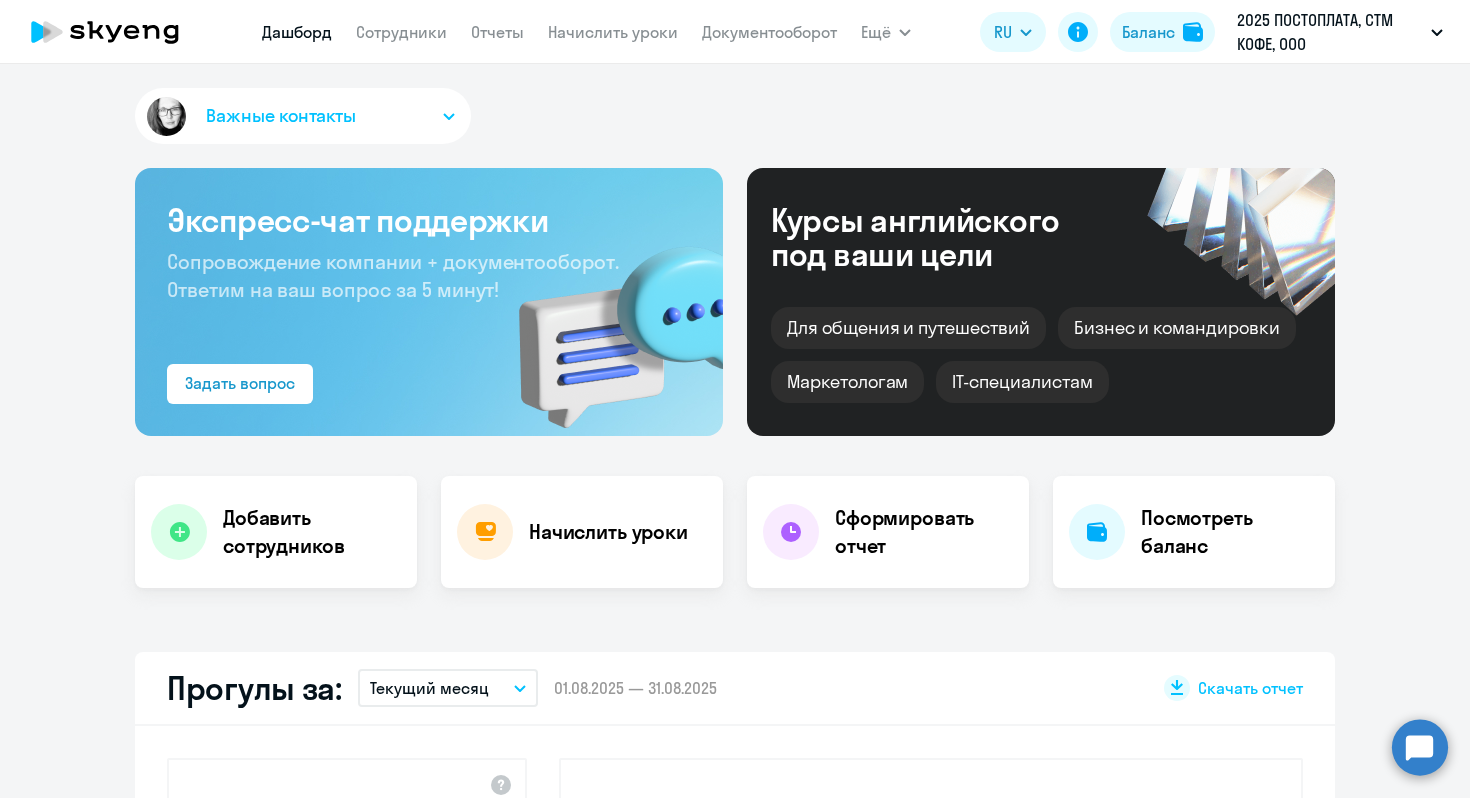 click on "Дашборд
Сотрудники
Отчеты
Начислить уроки
Документооборот" 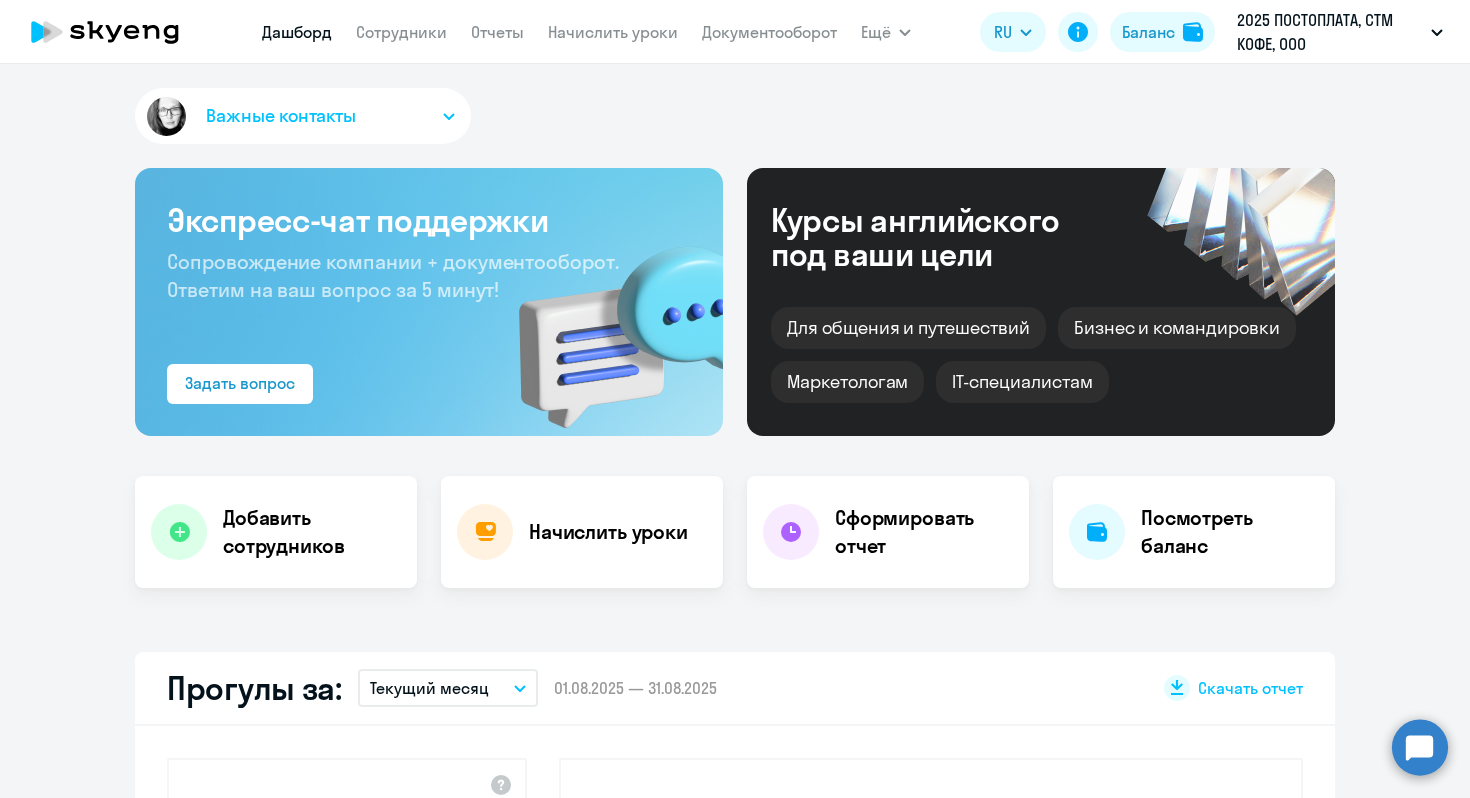 click on "Документооборот" at bounding box center (769, 32) 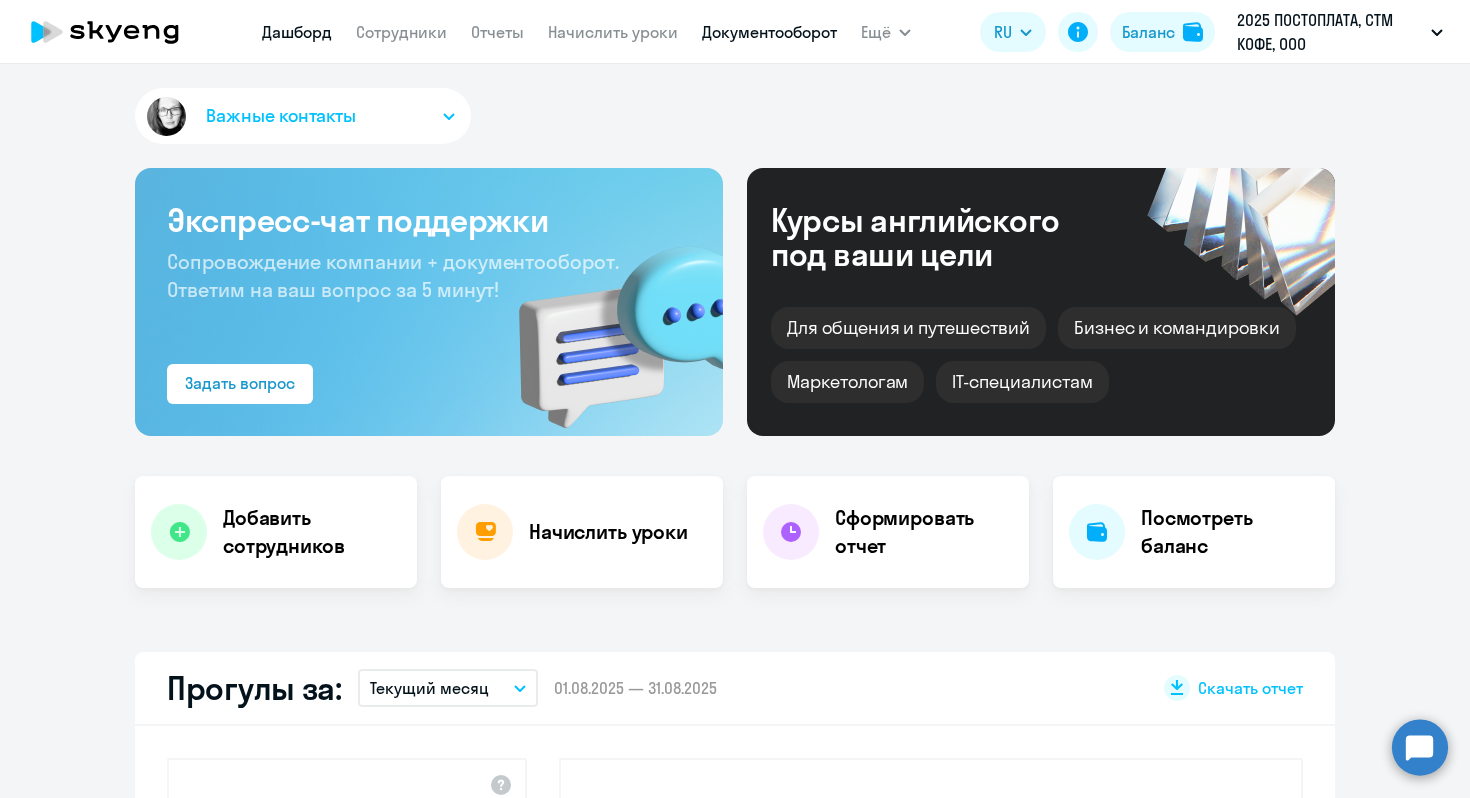 click on "Документооборот" at bounding box center (769, 32) 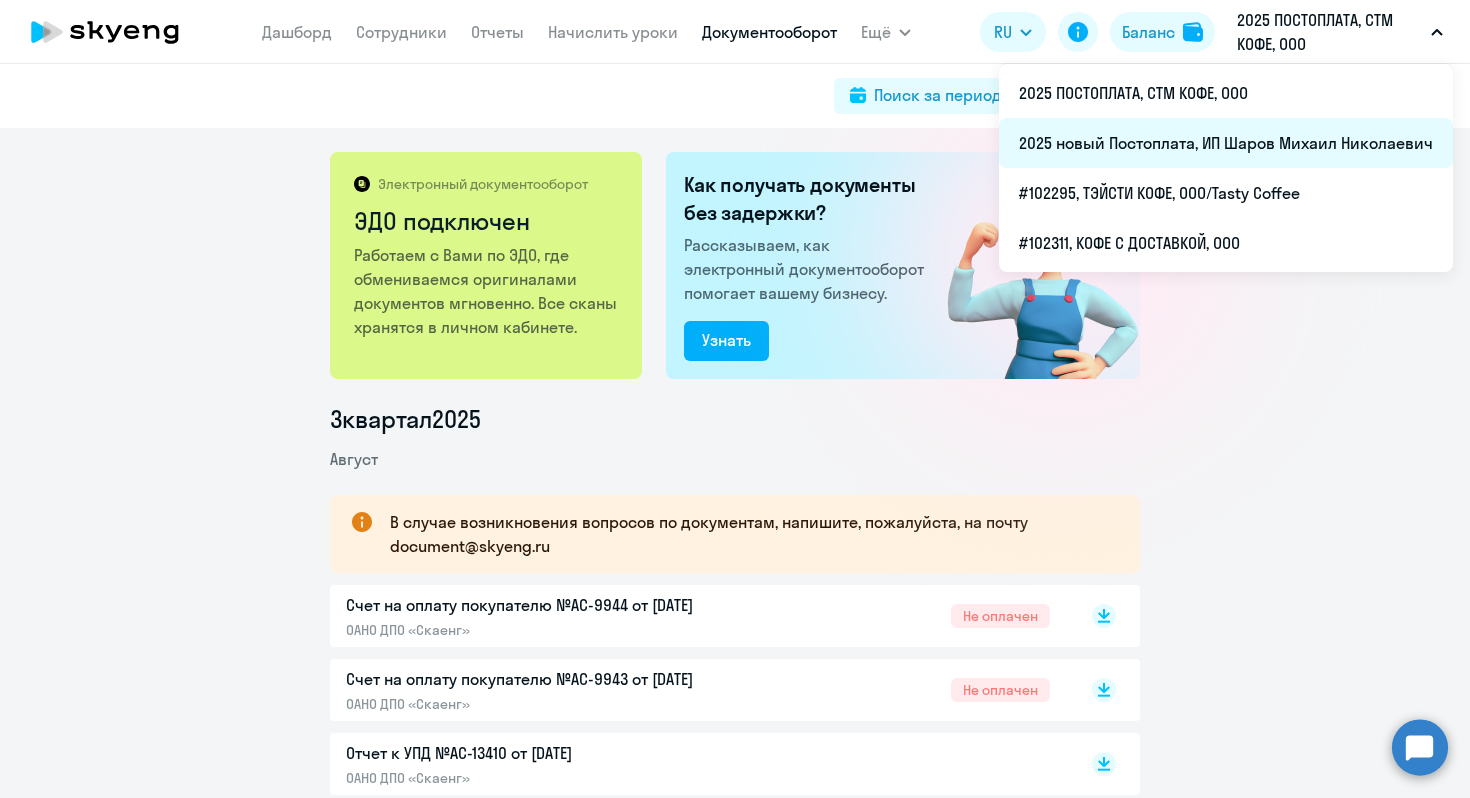 click on "2025 новый Постоплата, ИП Шаров Михаил Николаевич" at bounding box center [1226, 143] 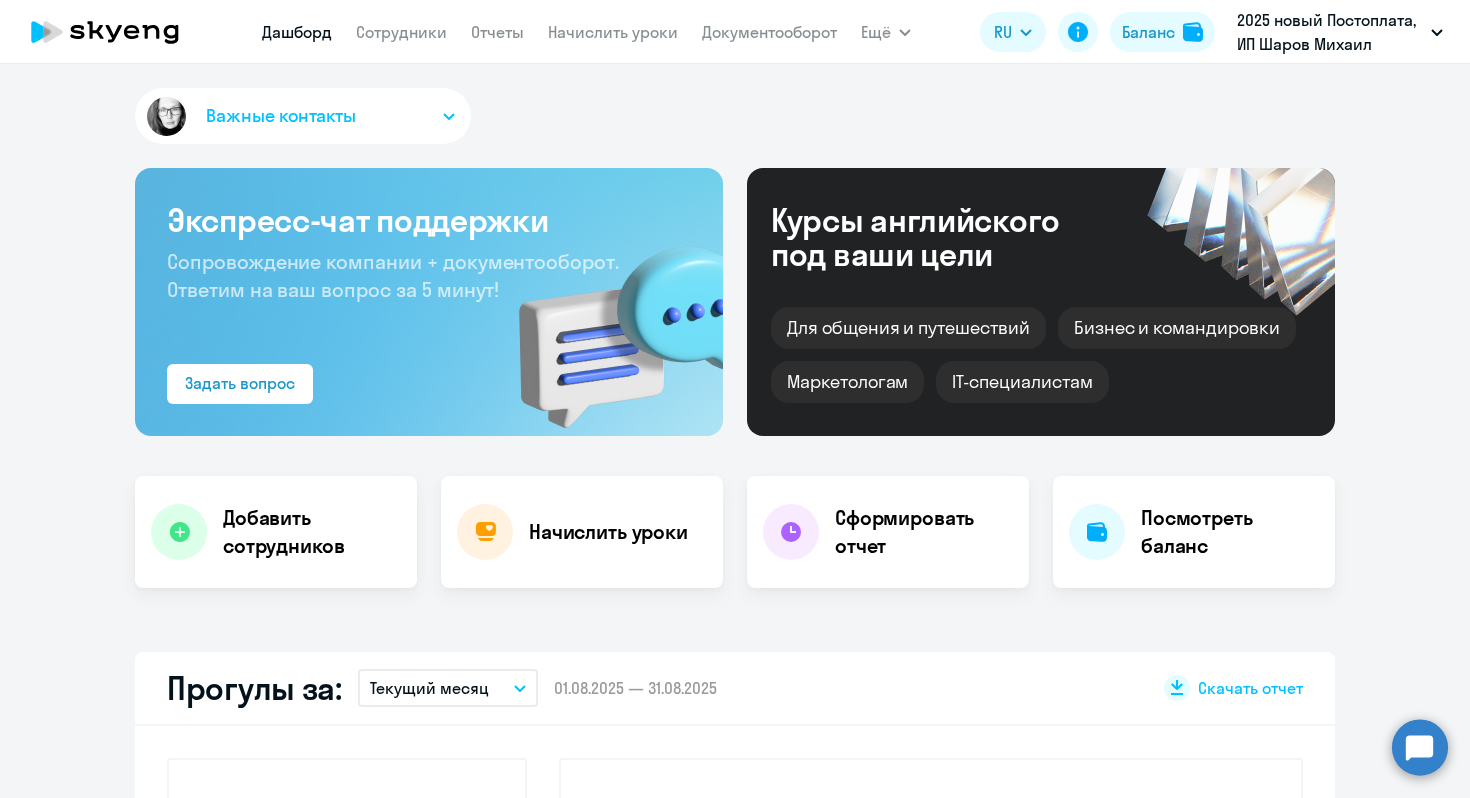 select on "30" 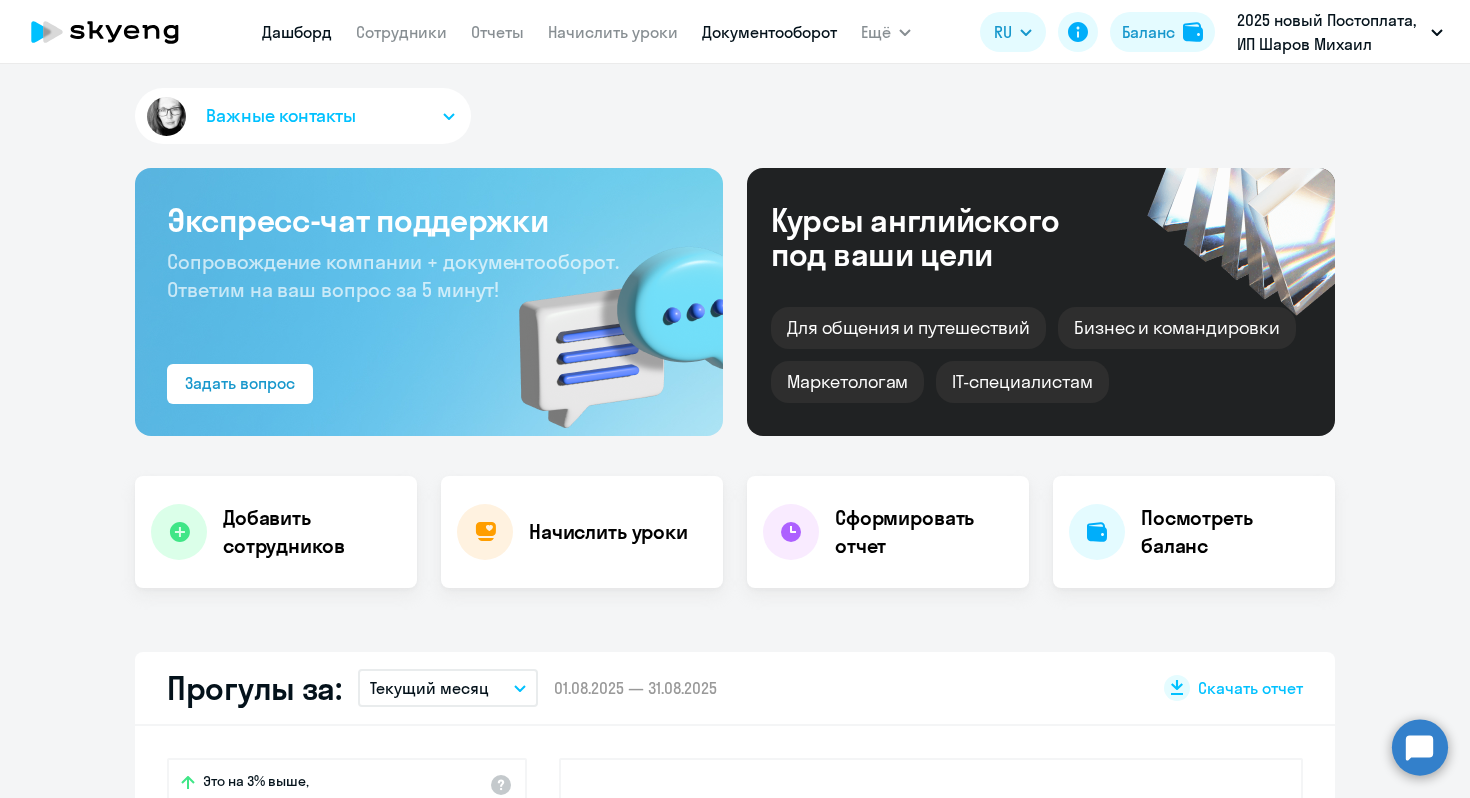 click on "Документооборот" at bounding box center [769, 32] 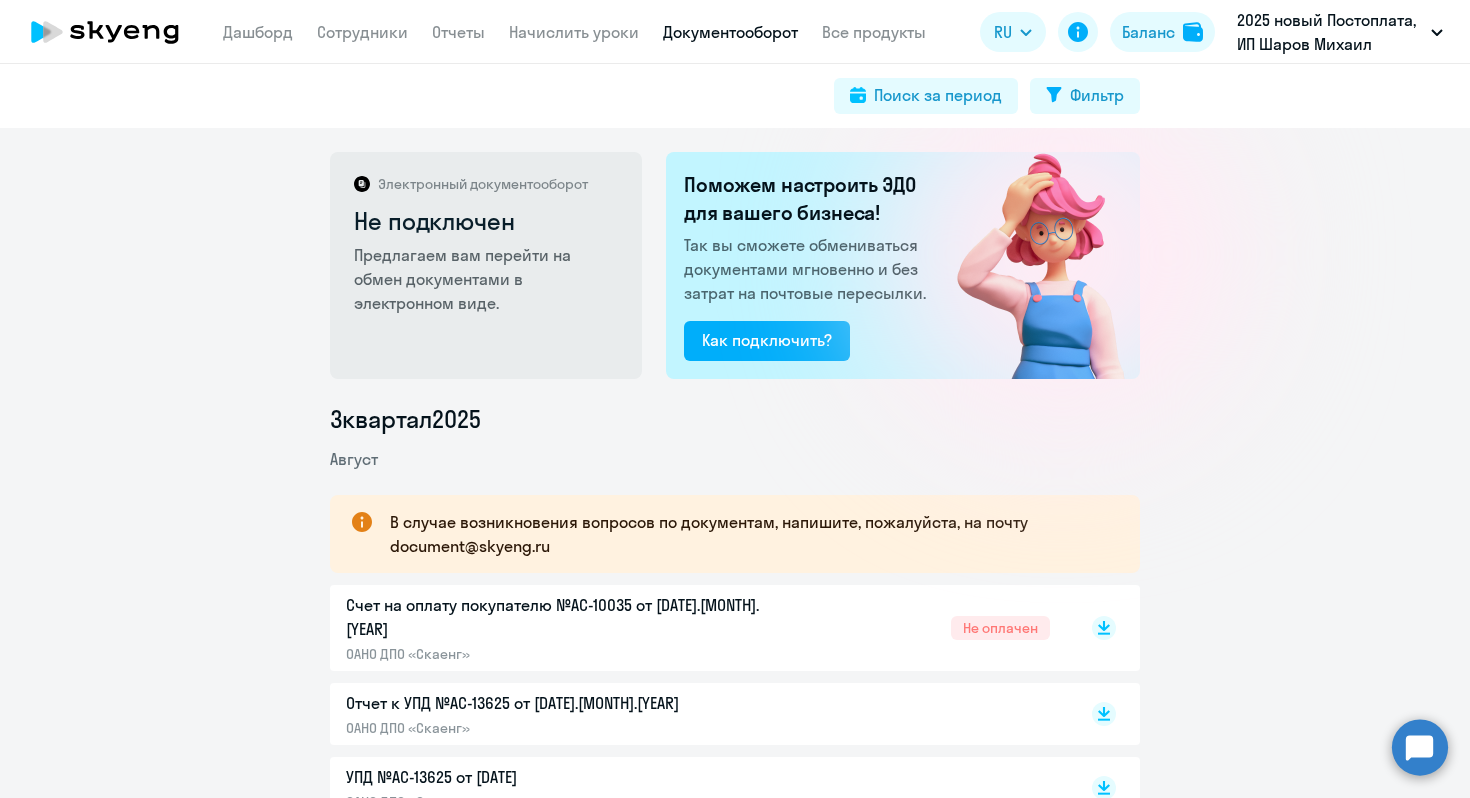 scroll, scrollTop: 0, scrollLeft: 0, axis: both 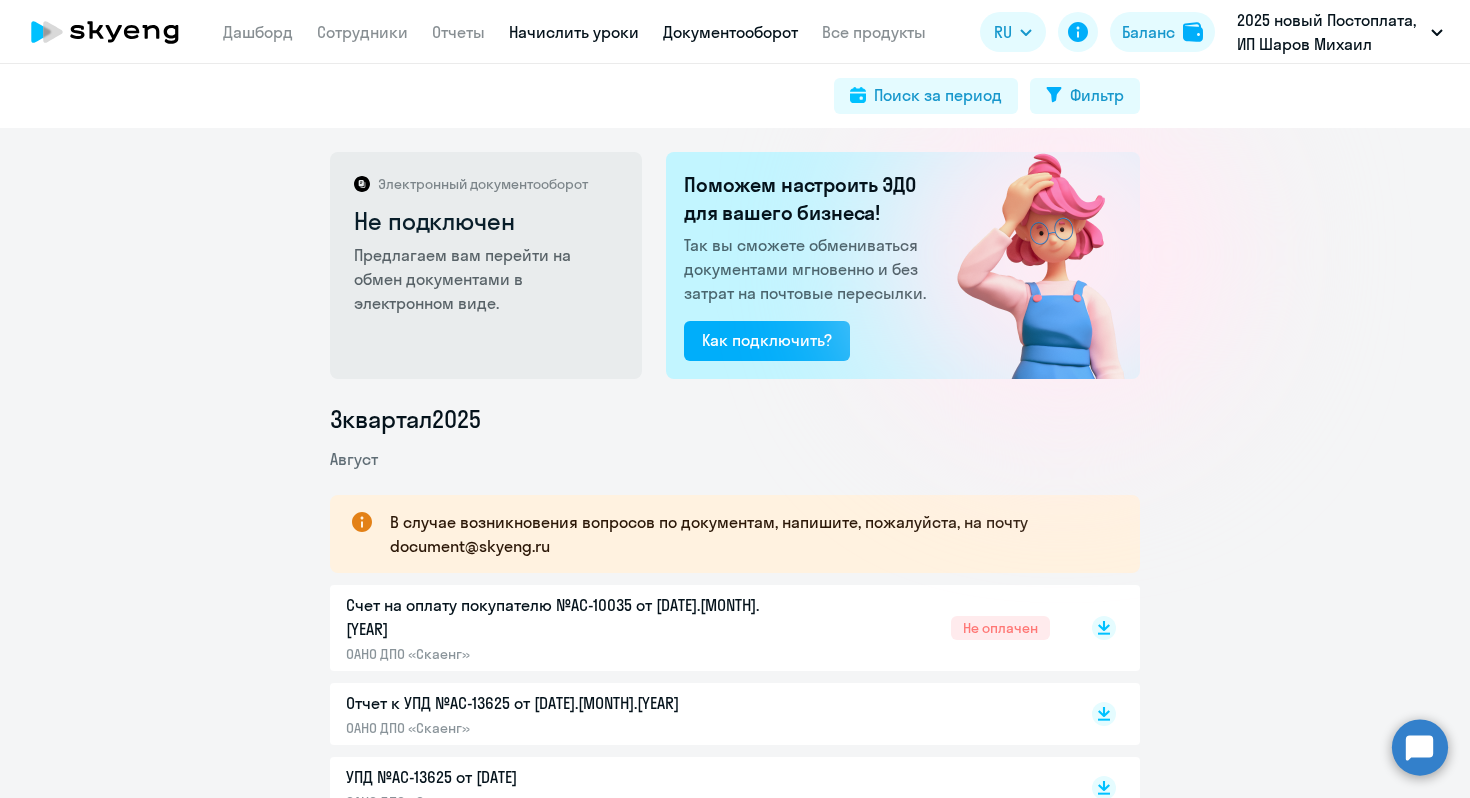 click on "Начислить уроки" at bounding box center [574, 32] 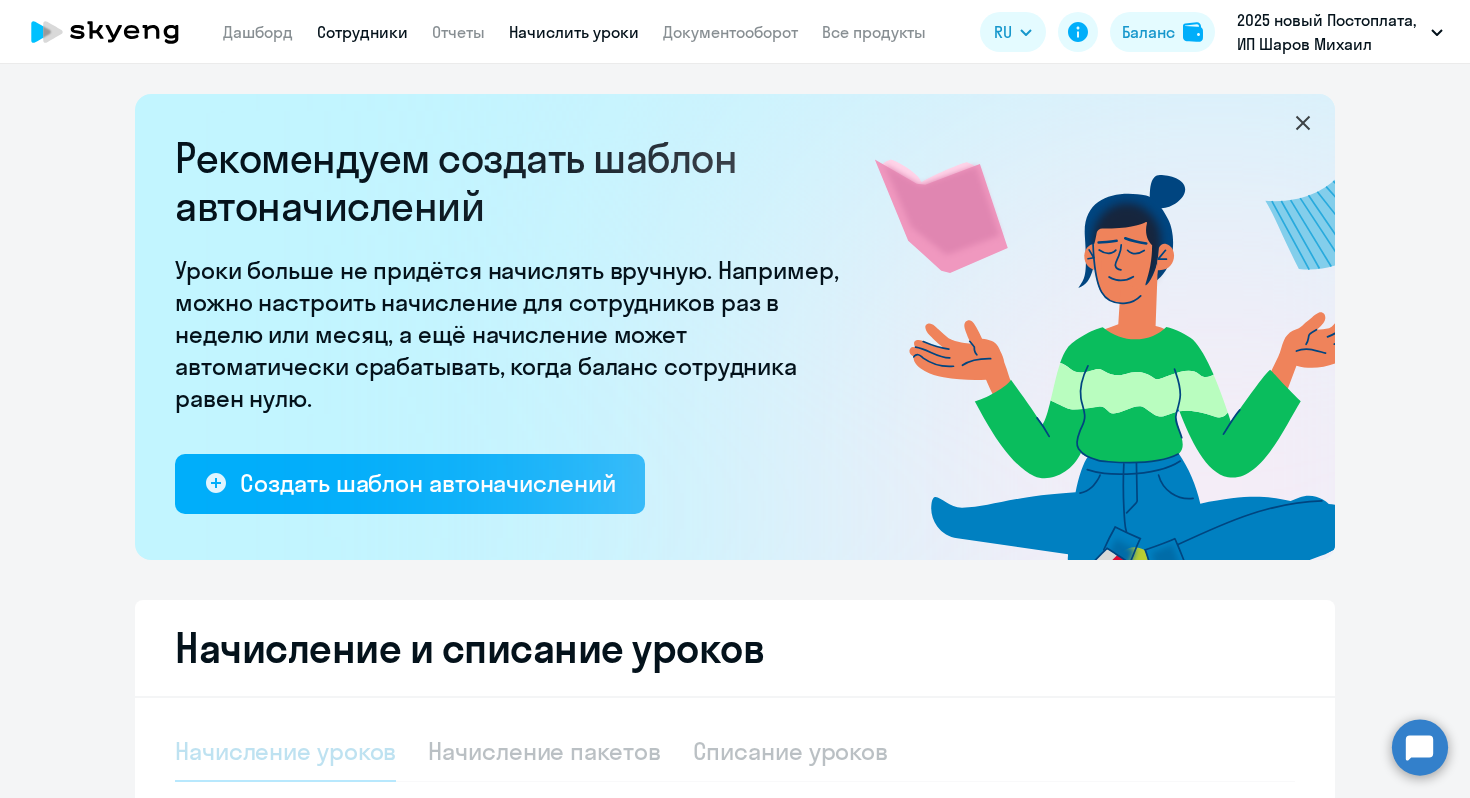 click on "Сотрудники" at bounding box center (362, 32) 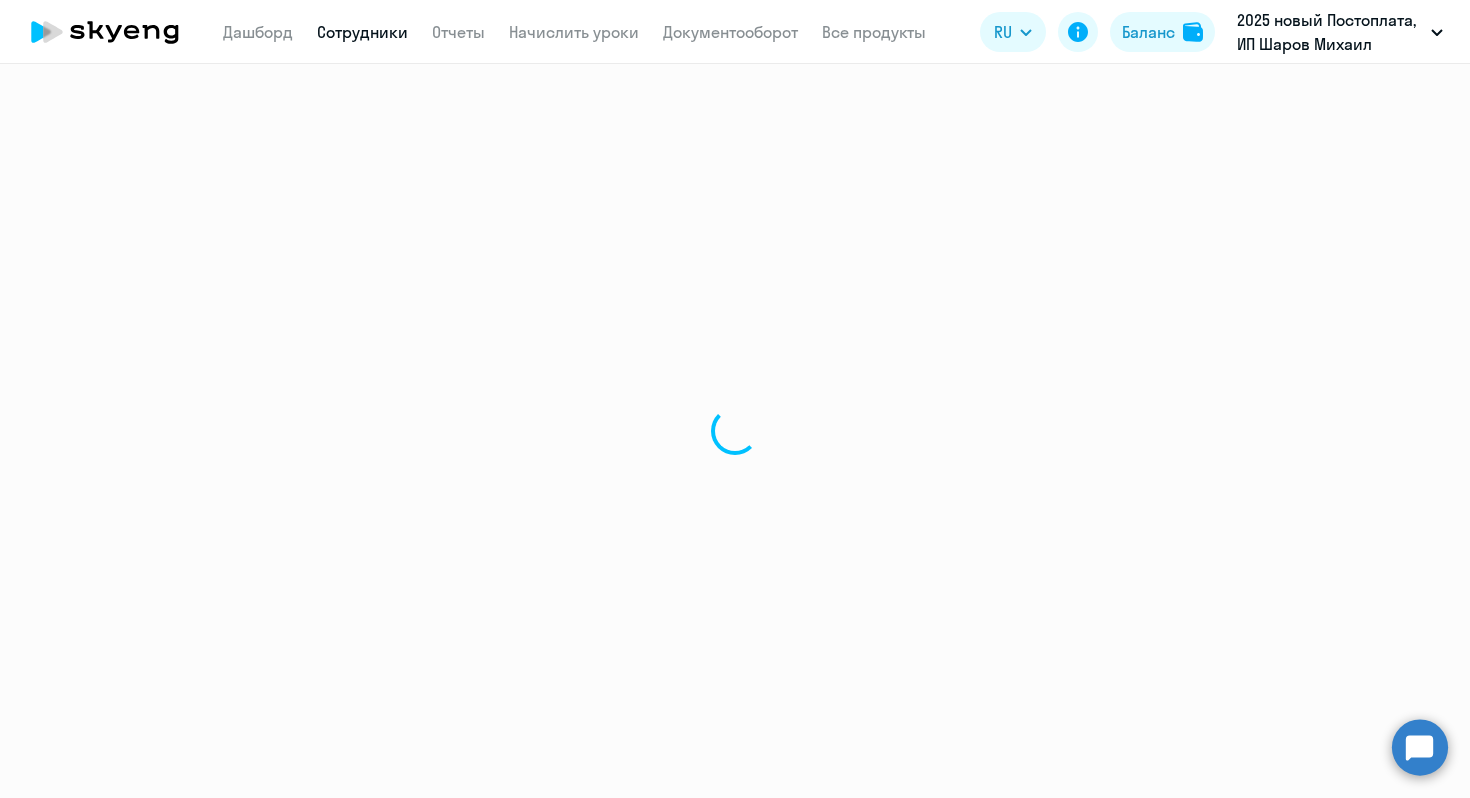 select on "30" 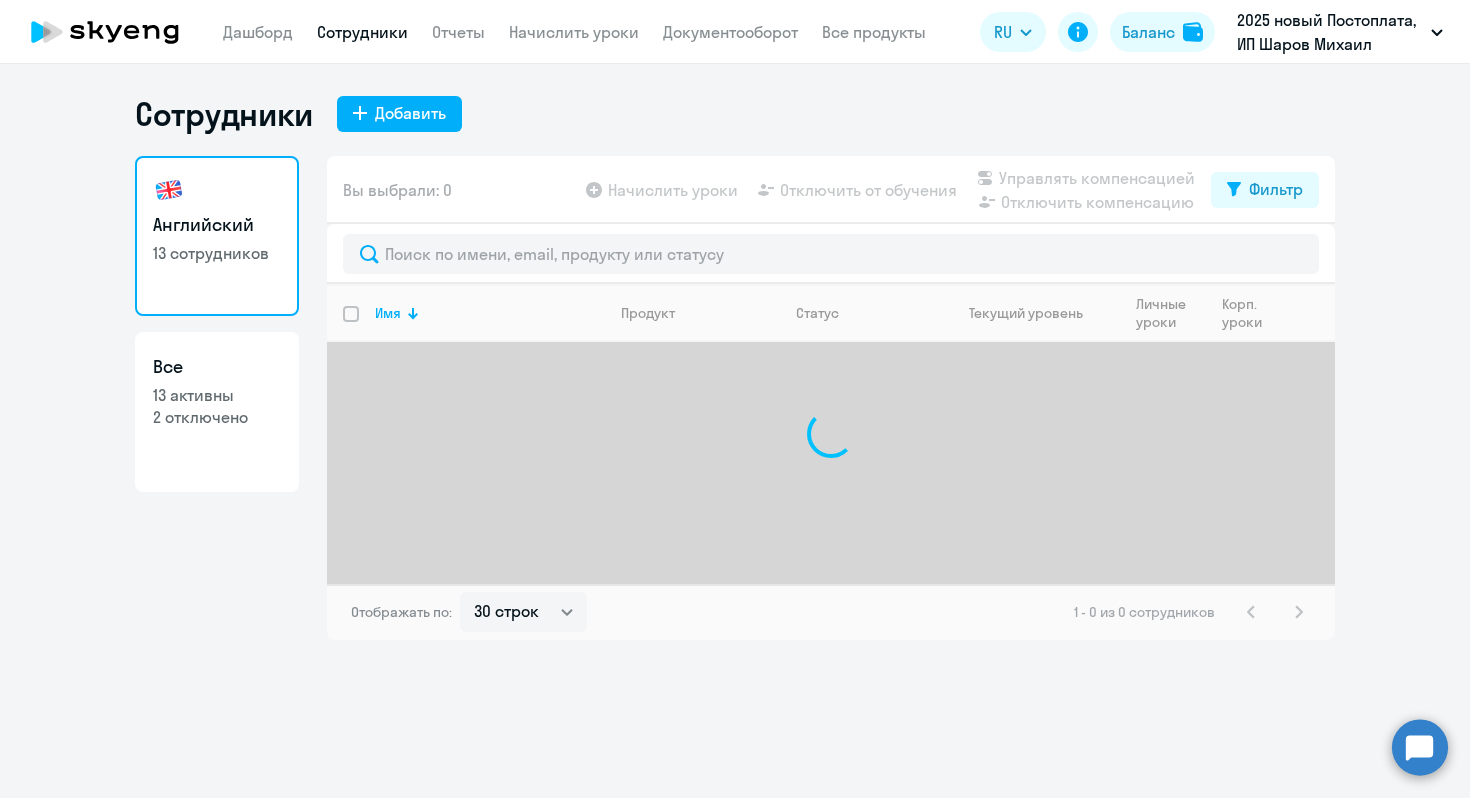 click on "Дашборд
Сотрудники
Отчеты
Начислить уроки
Документооборот
Все продукты" 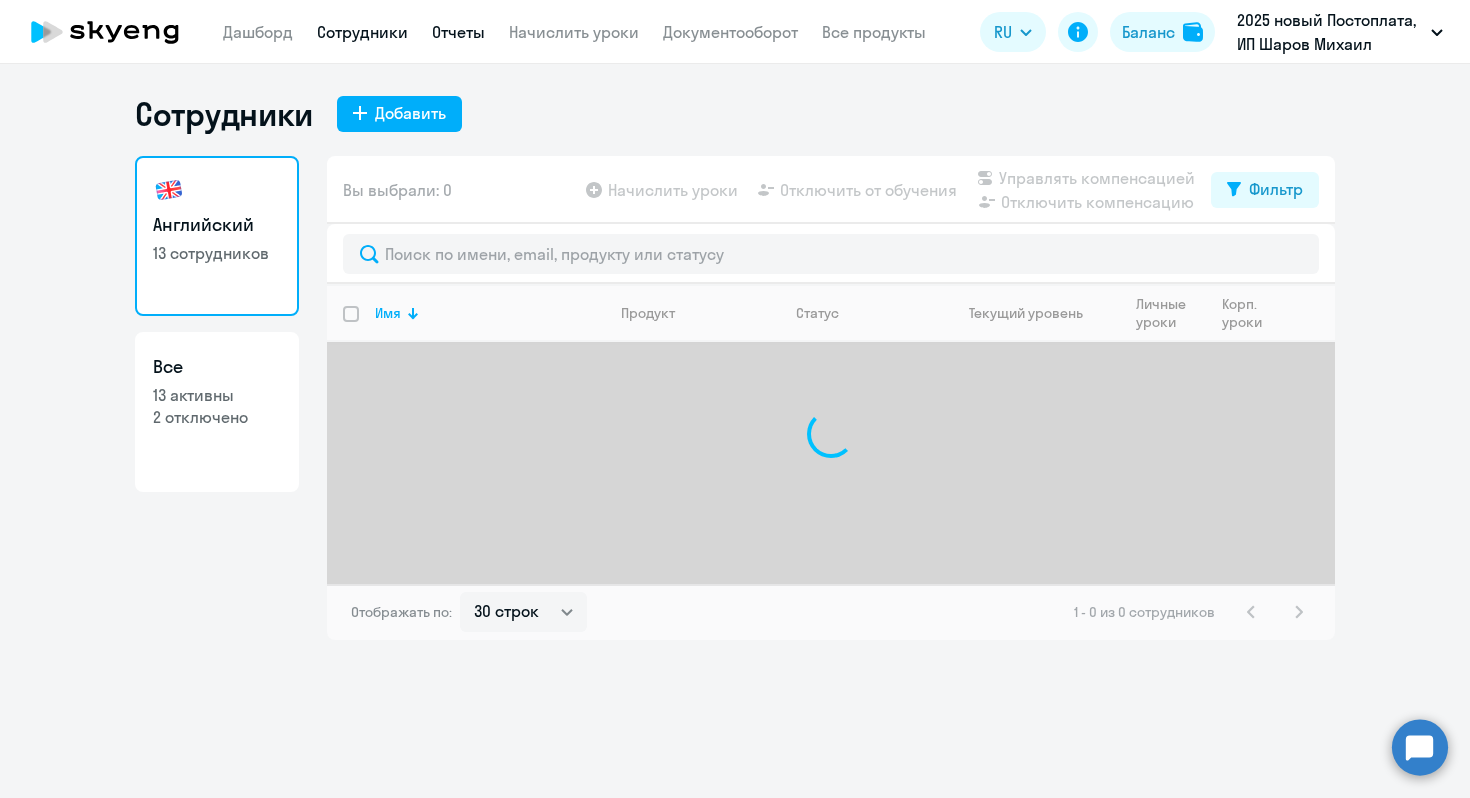 click on "Отчеты" at bounding box center (458, 32) 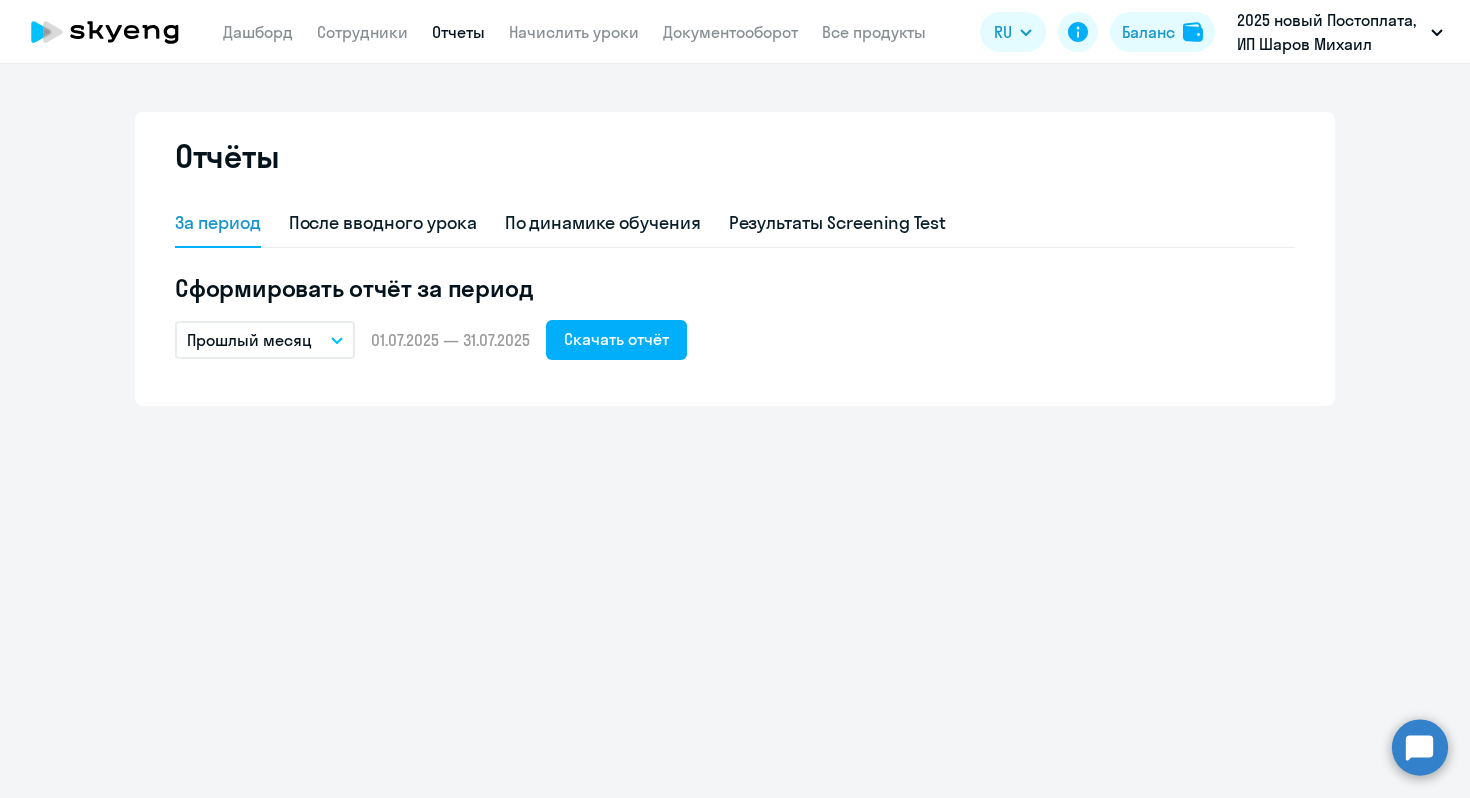 click on "Прошлый месяц" at bounding box center (265, 340) 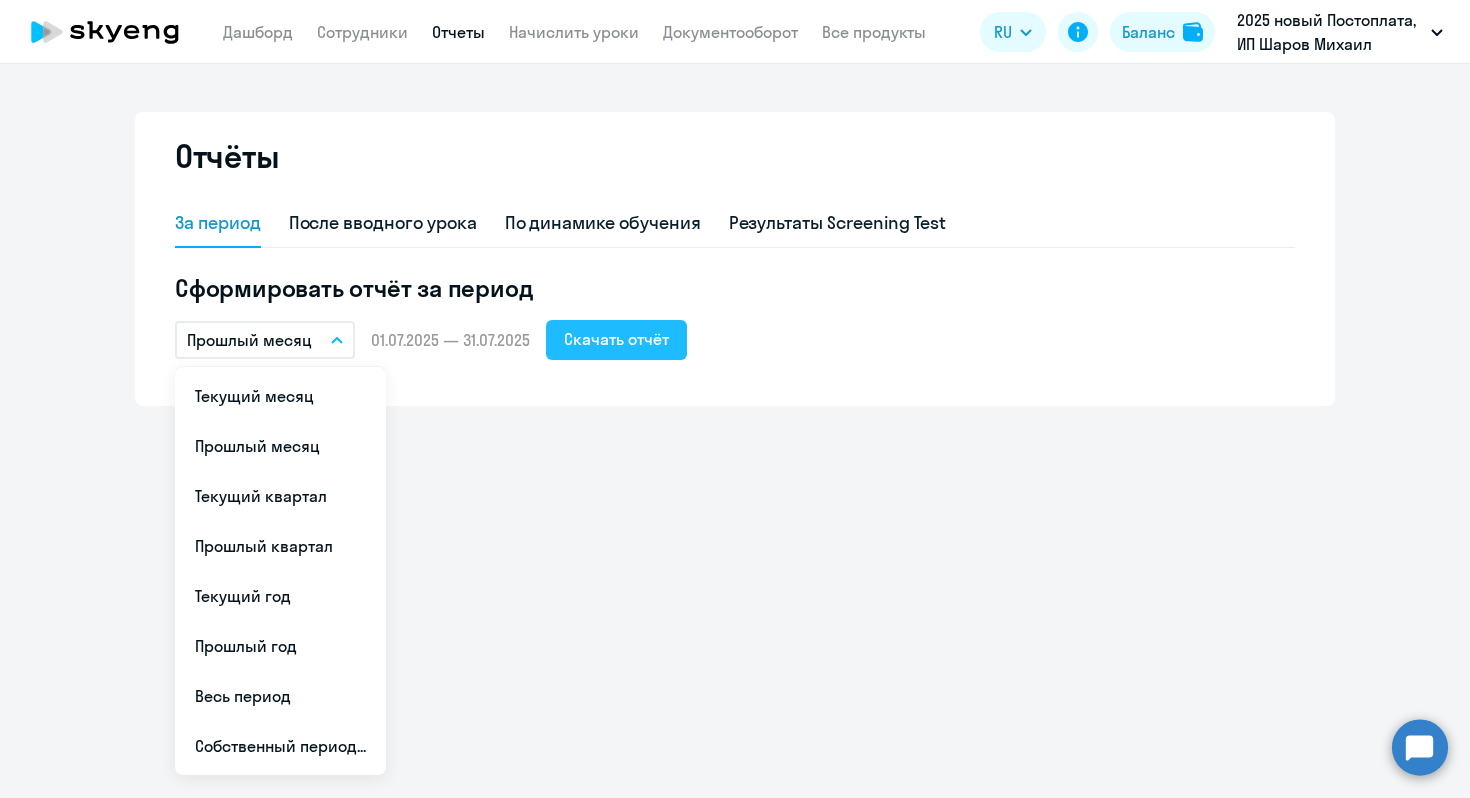 click on "Скачать отчёт" 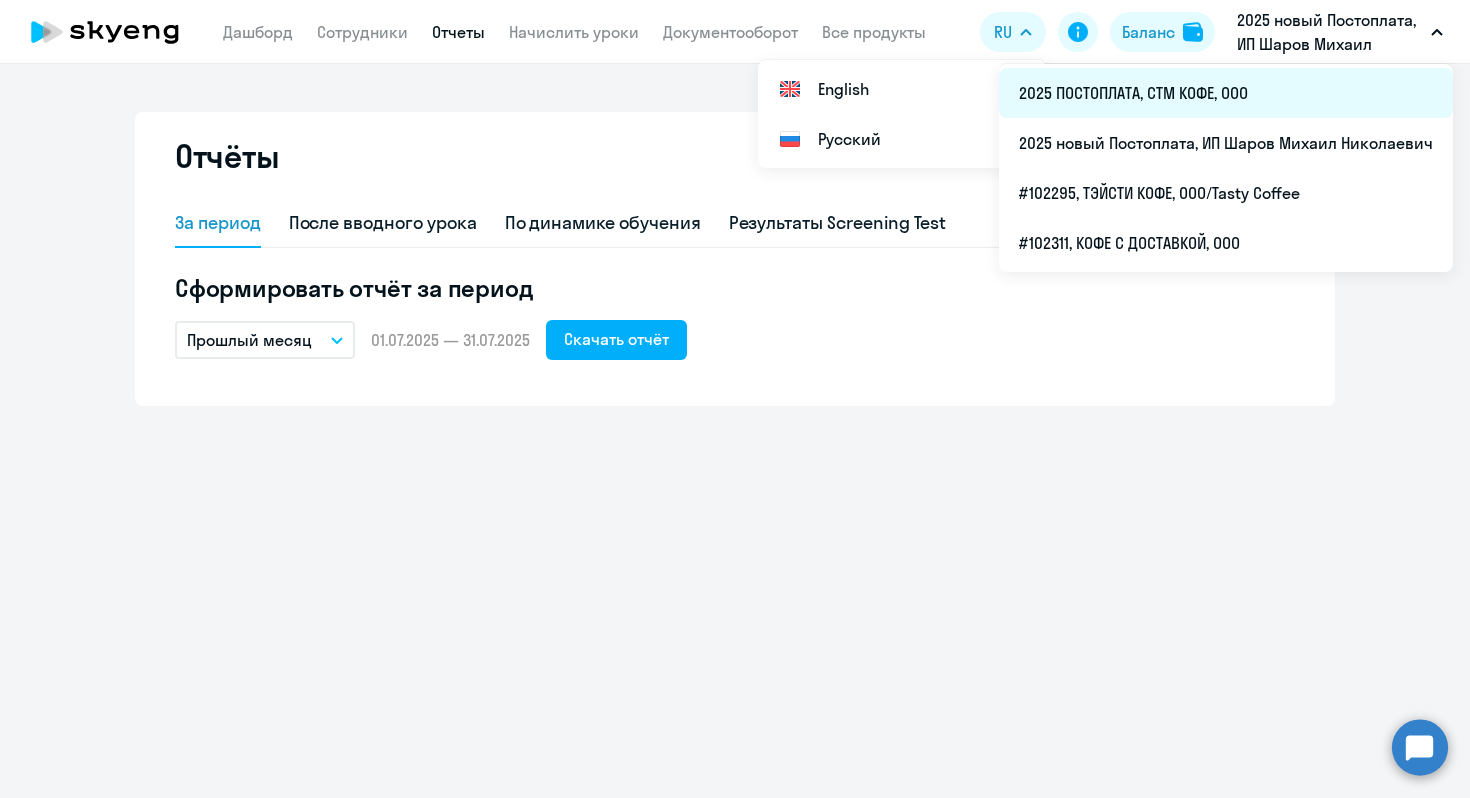 click on "2025 ПОСТОПЛАТА, СТМ КОФЕ, ООО" at bounding box center [1226, 93] 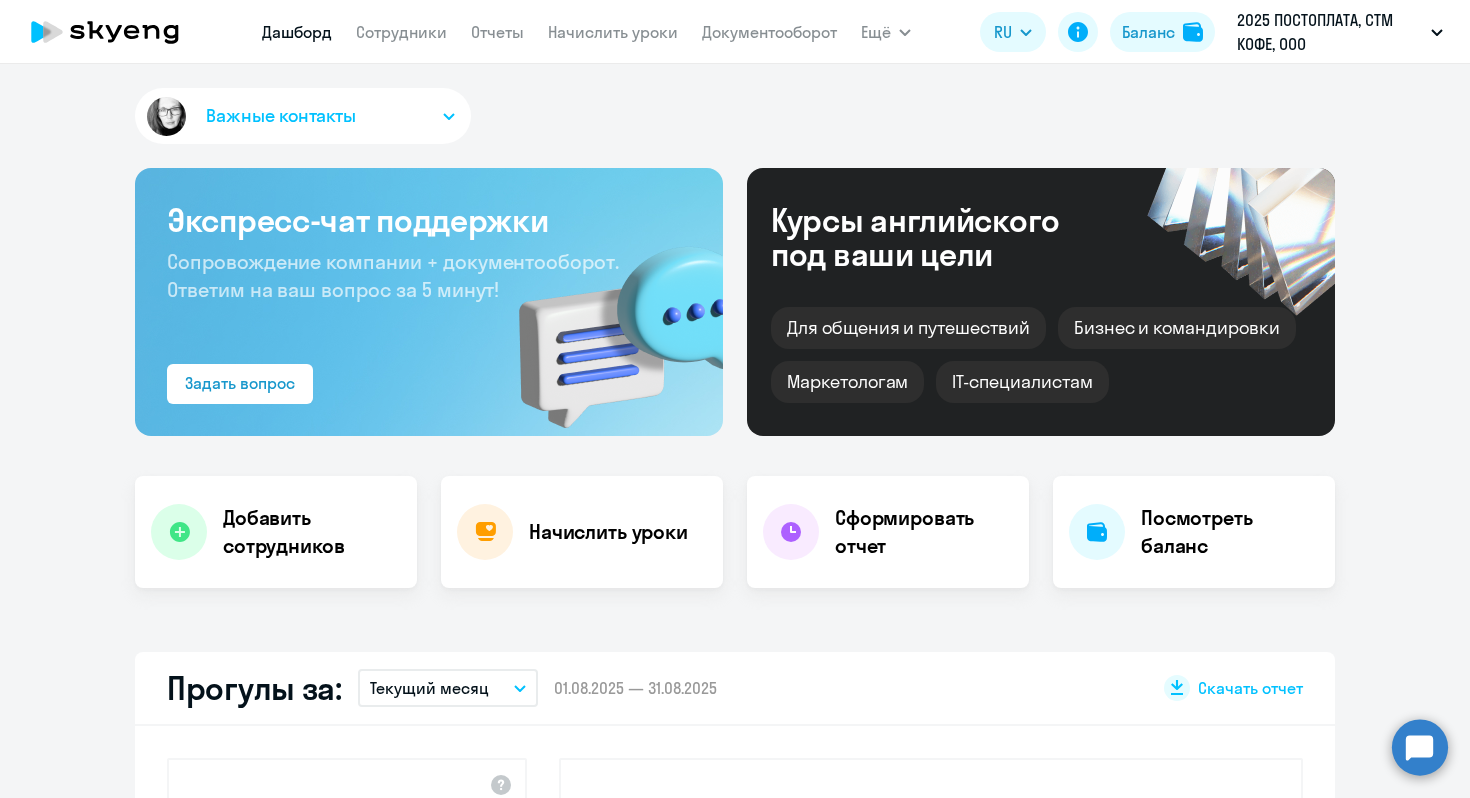 select on "30" 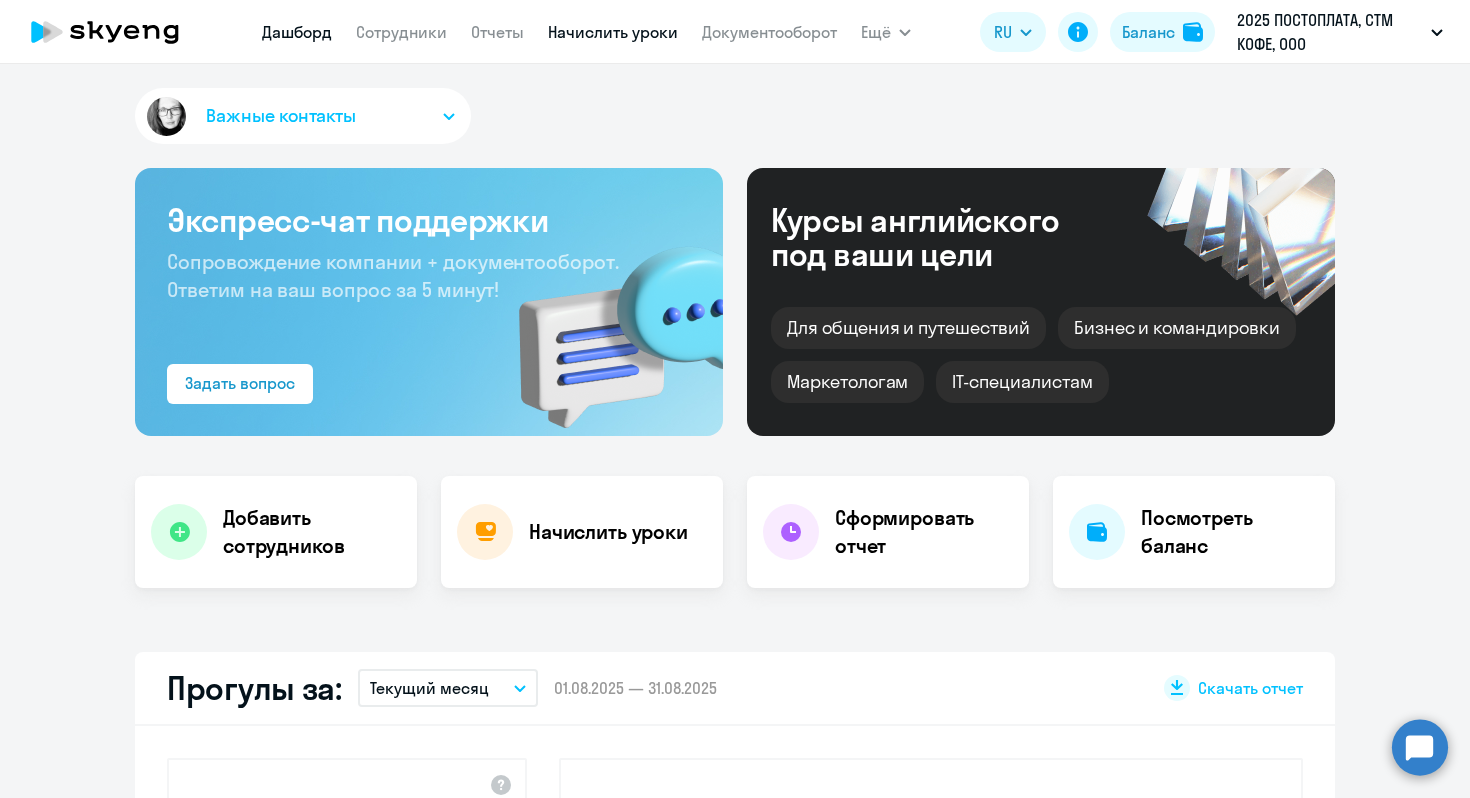 click on "Начислить уроки" at bounding box center [613, 32] 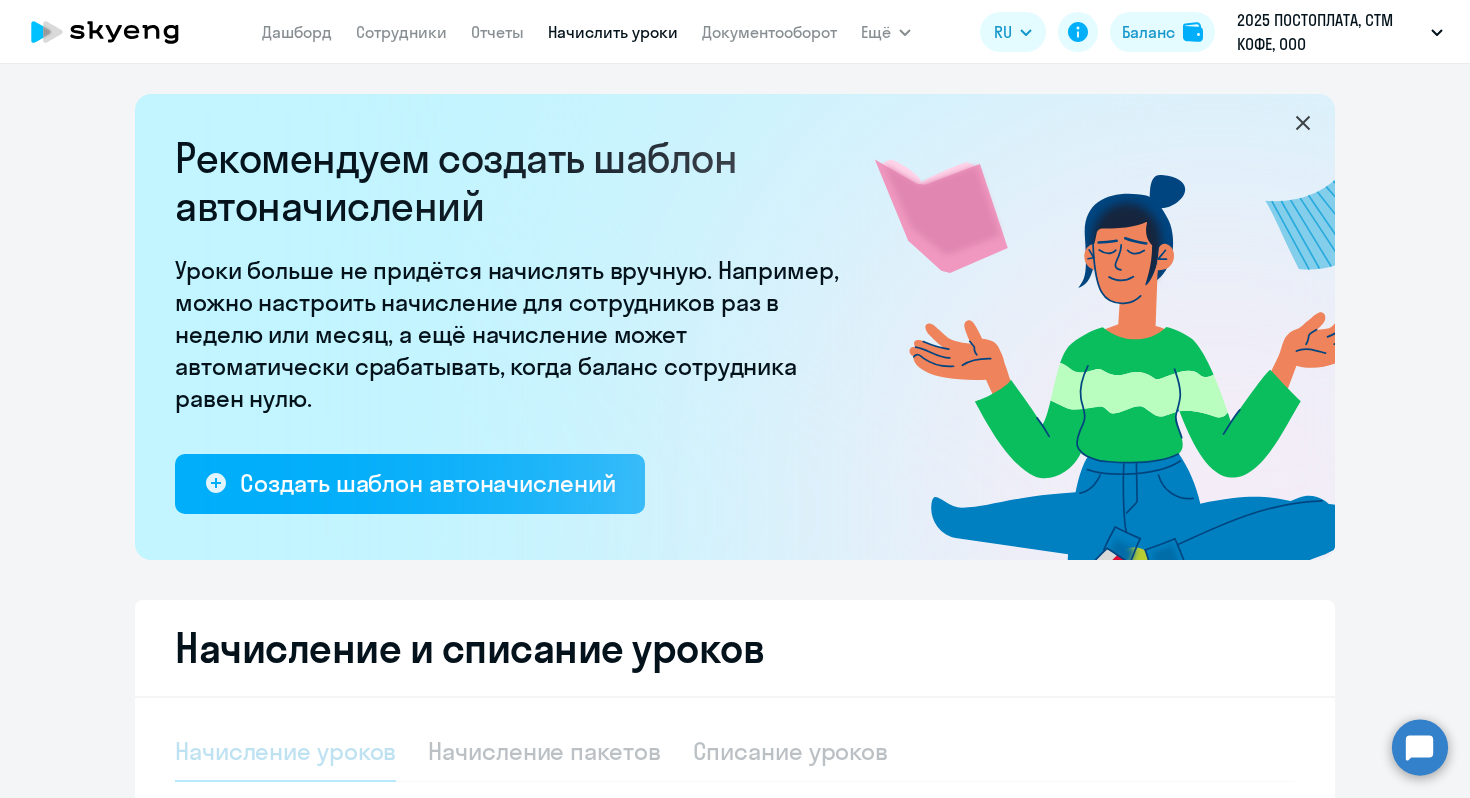 select on "10" 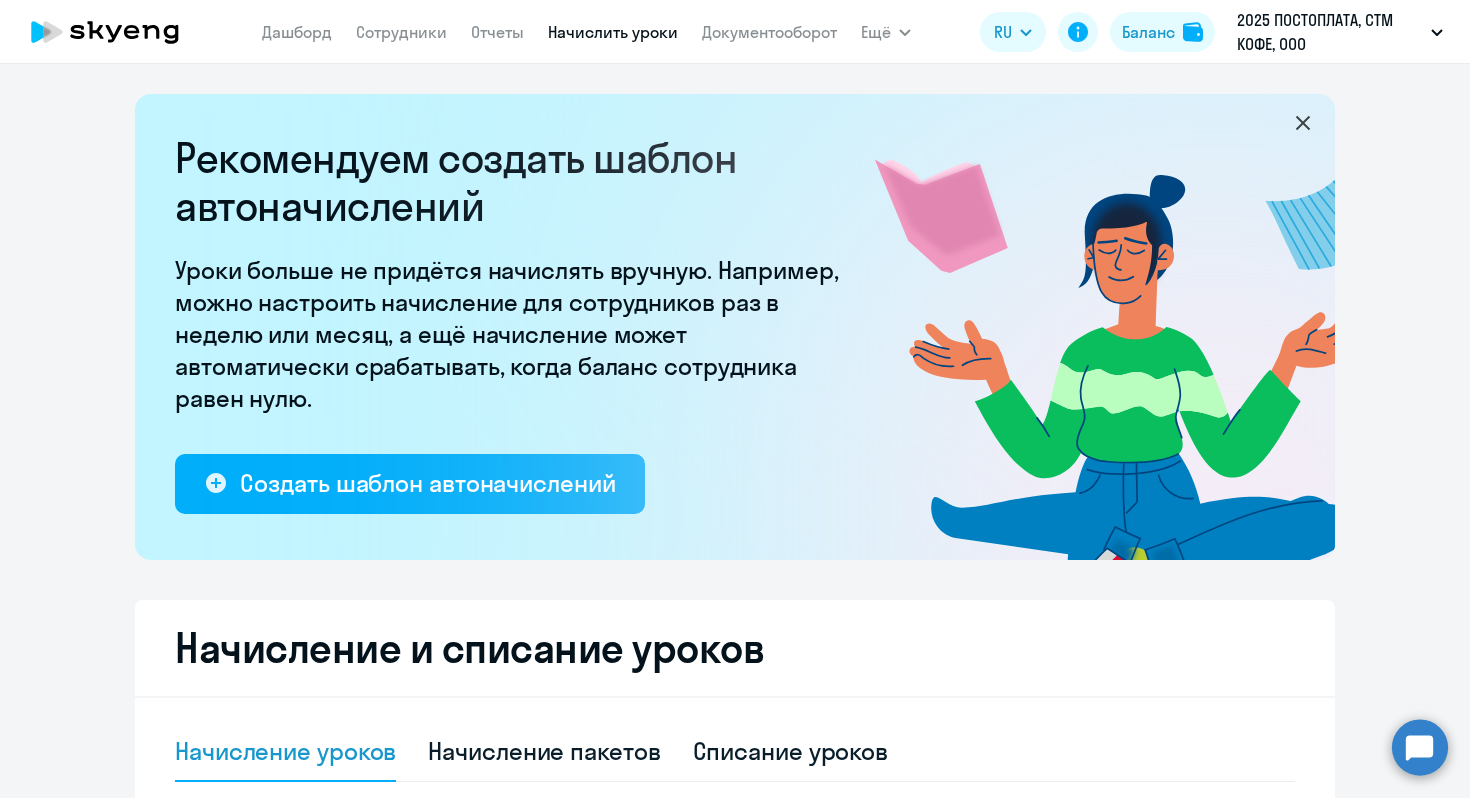 click on "Отчеты" at bounding box center (497, 32) 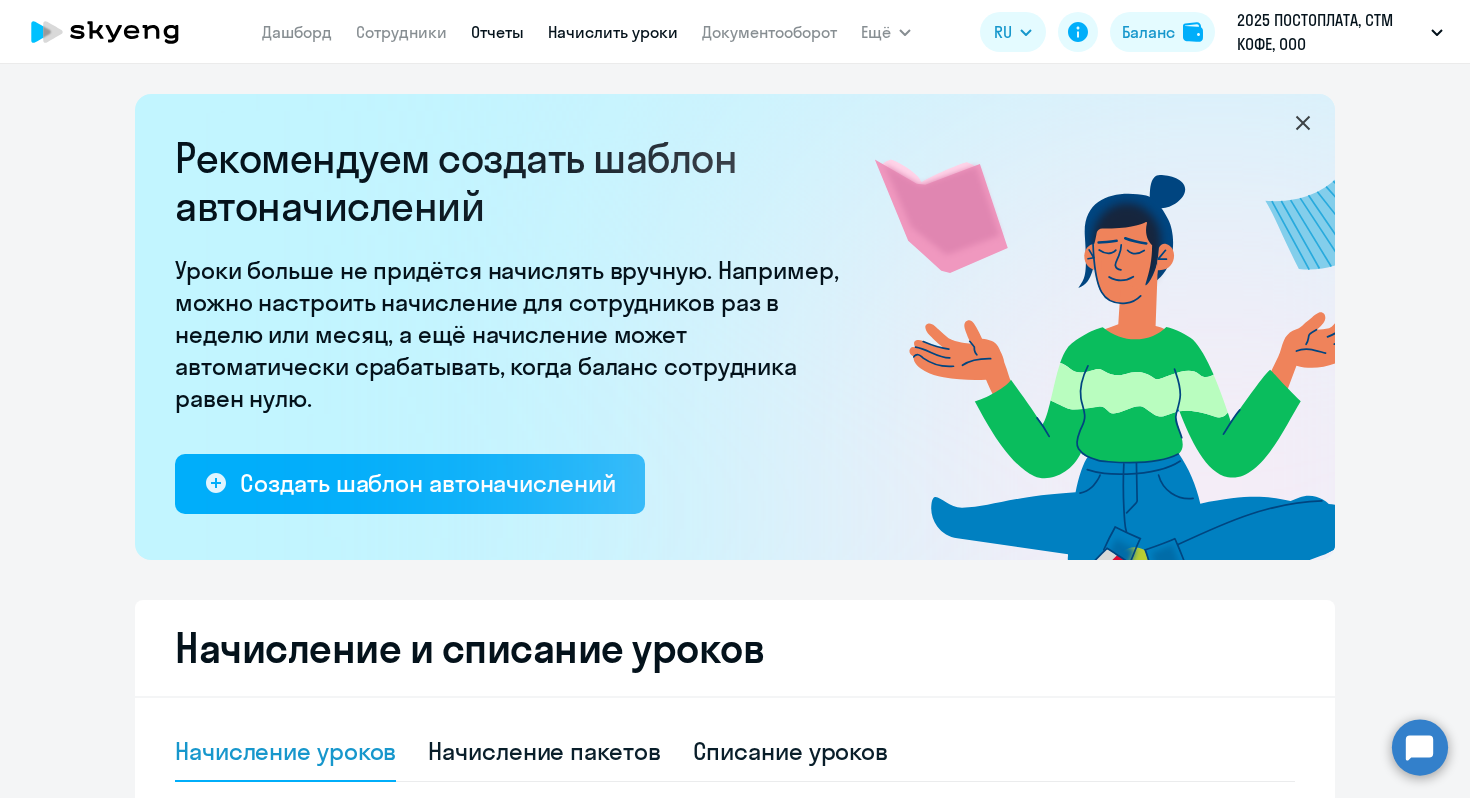 click on "Отчеты" at bounding box center (497, 32) 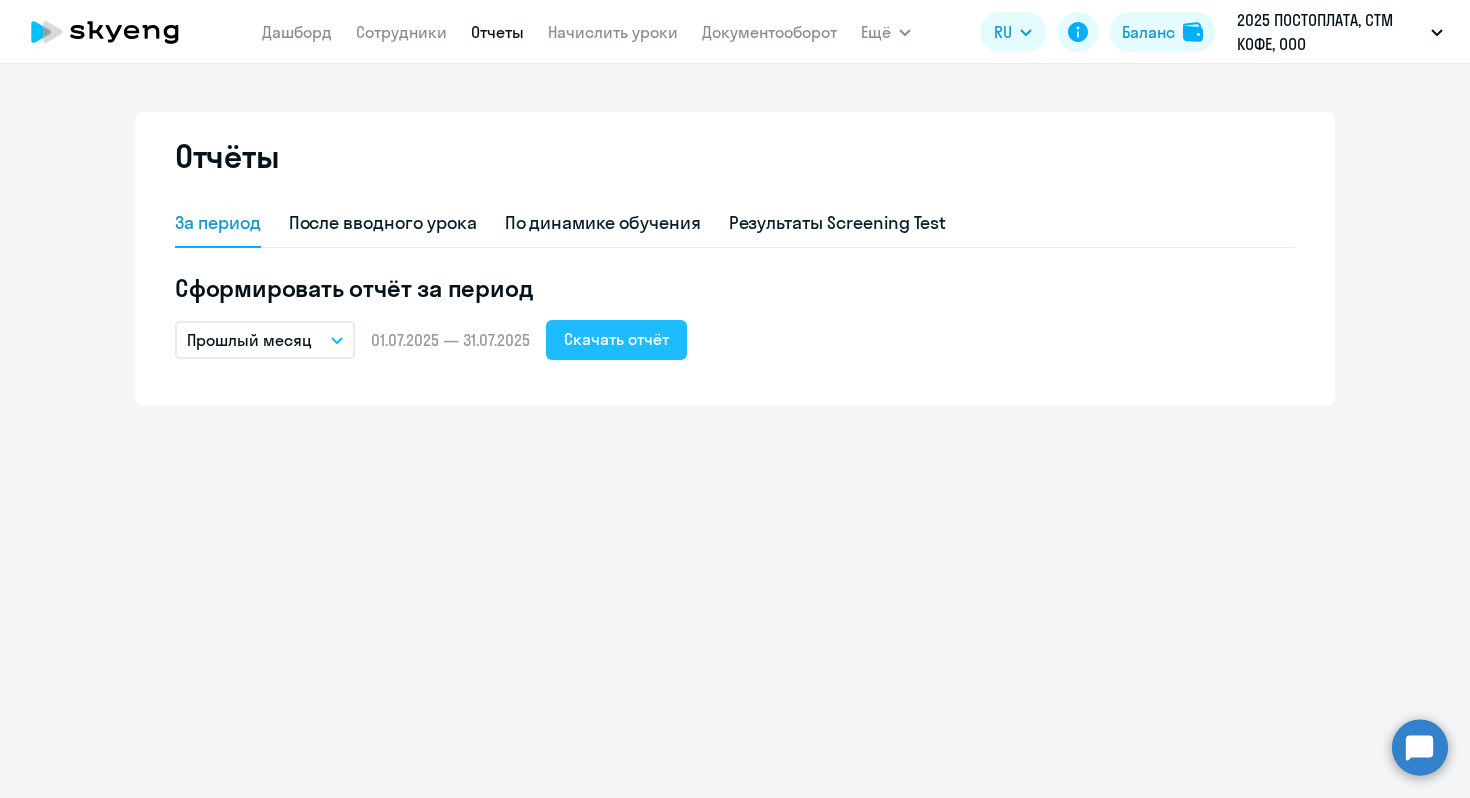 click on "Скачать отчёт" 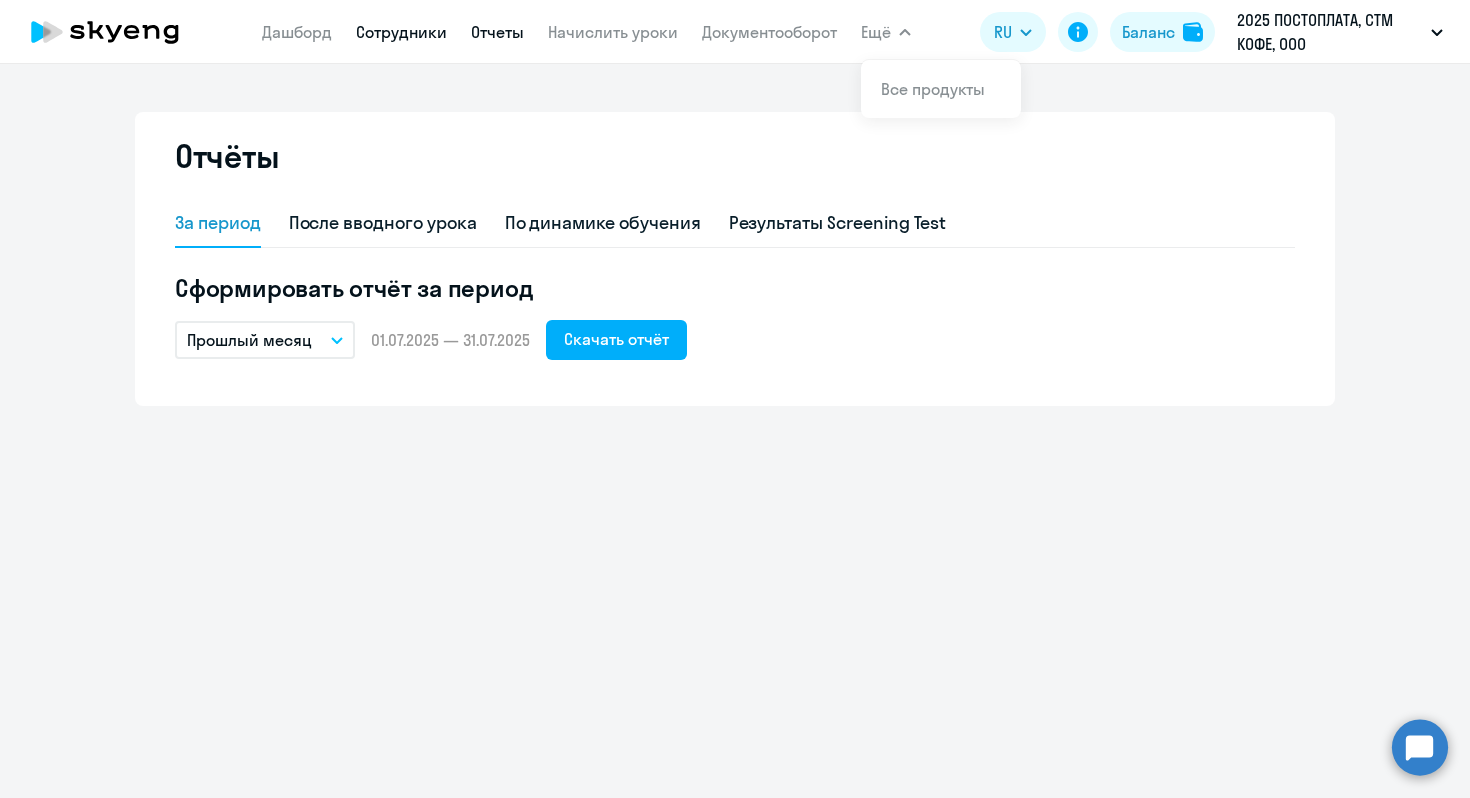 click on "Сотрудники" at bounding box center (401, 32) 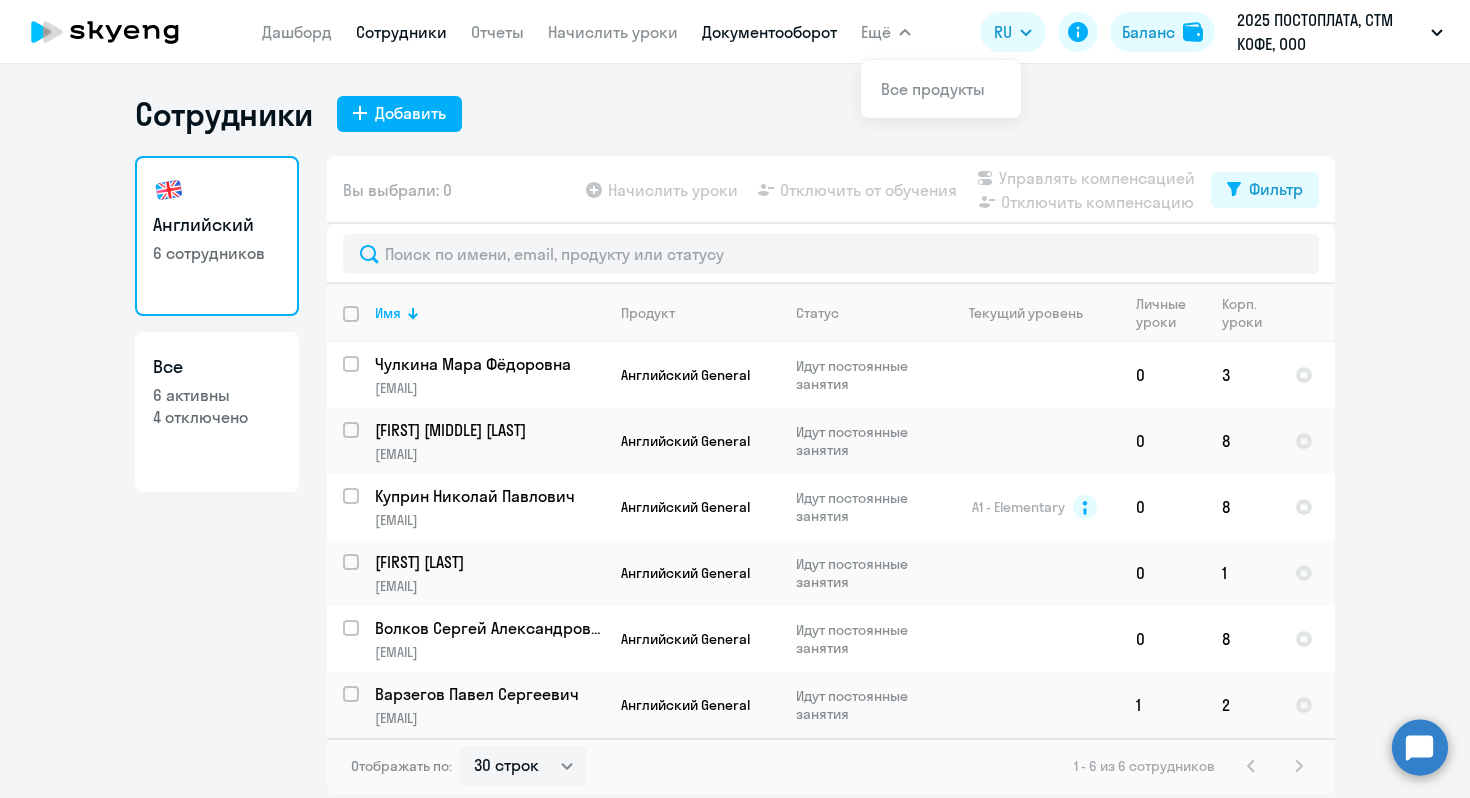 click on "Документооборот" at bounding box center [769, 32] 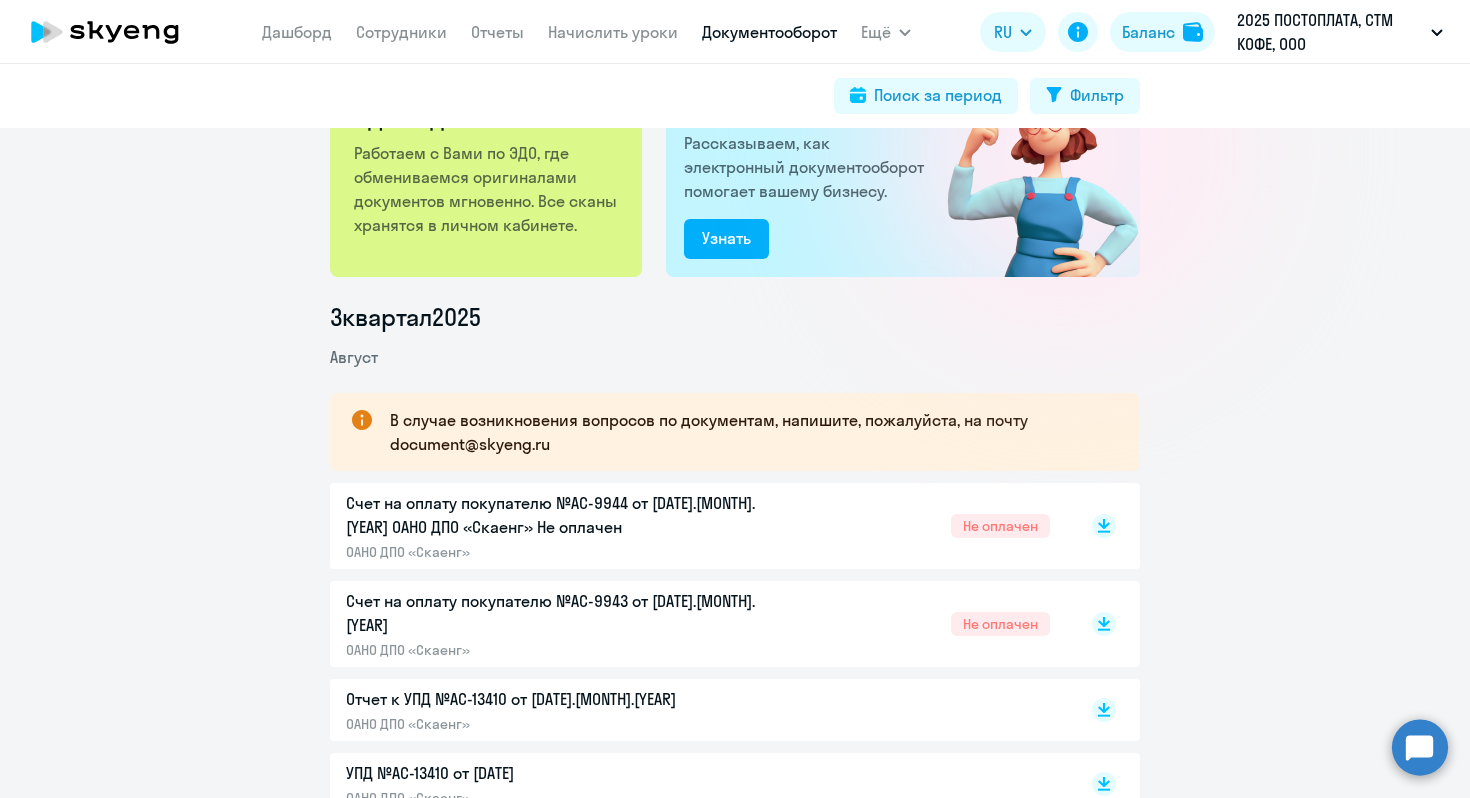 scroll, scrollTop: 109, scrollLeft: 0, axis: vertical 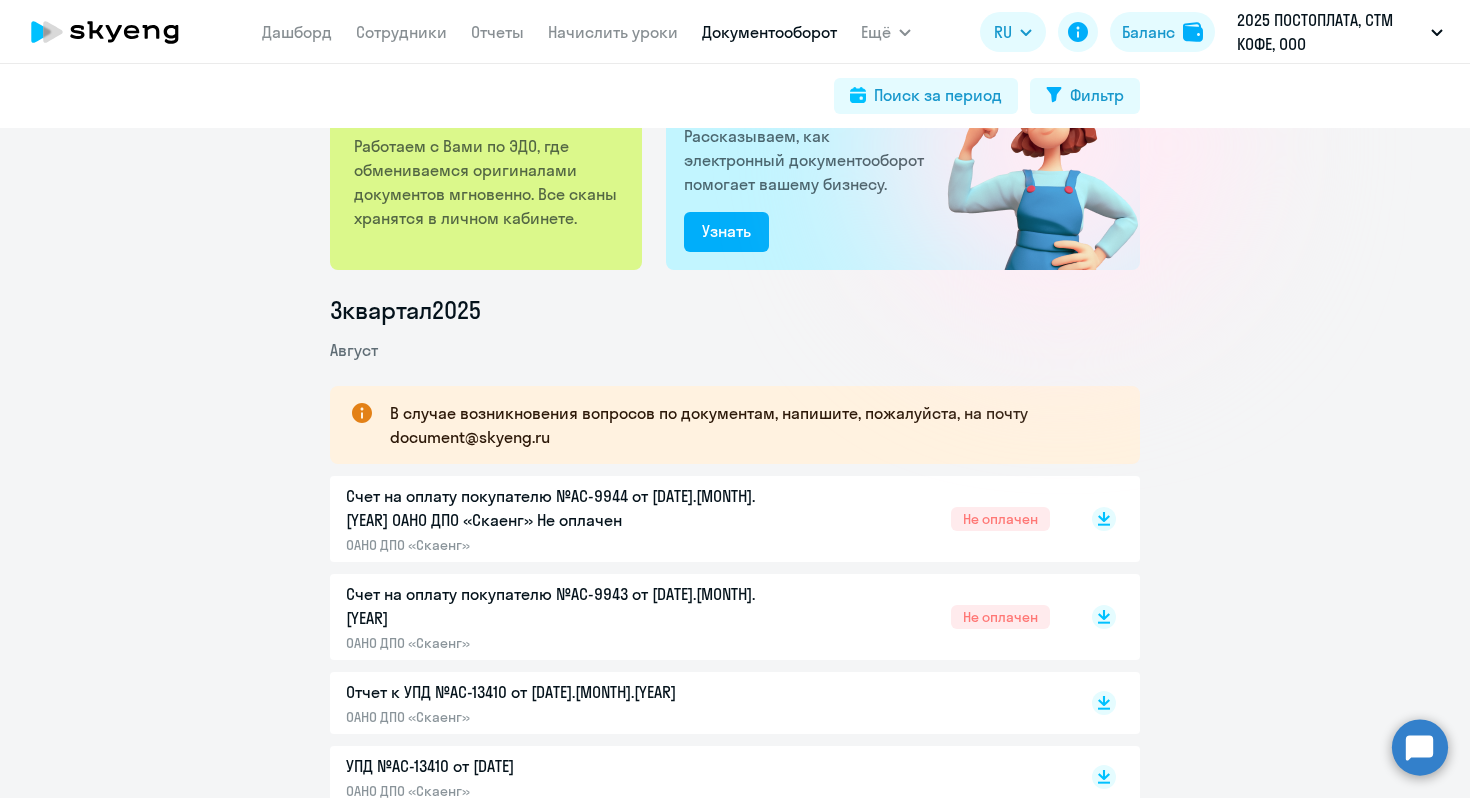 click on "Счет на оплату покупателю №AC-9944 от [DATE].[MONTH].[YEAR]  ОАНО ДПО «Скаенг»  Не оплачен" 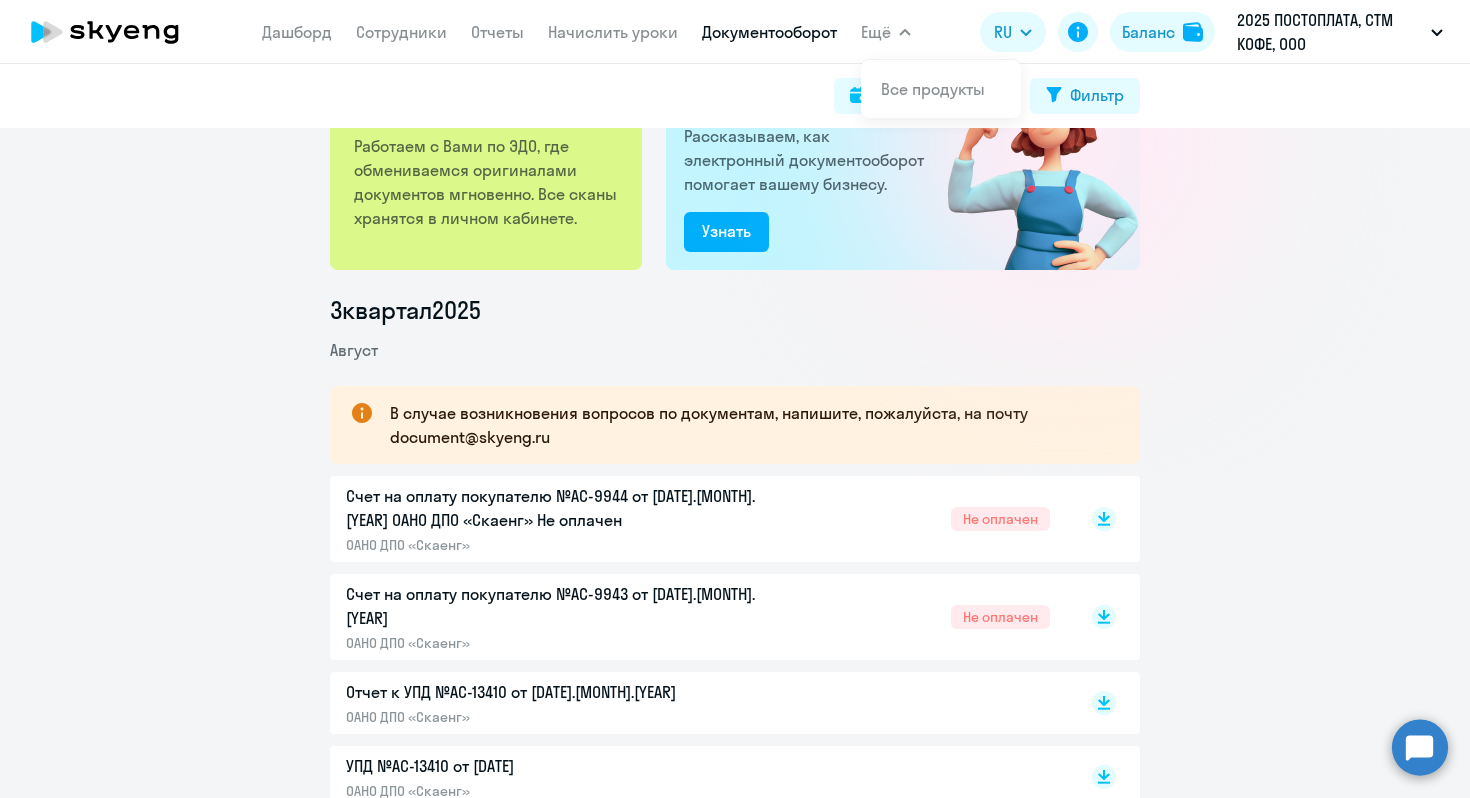 click on "Не оплачен" 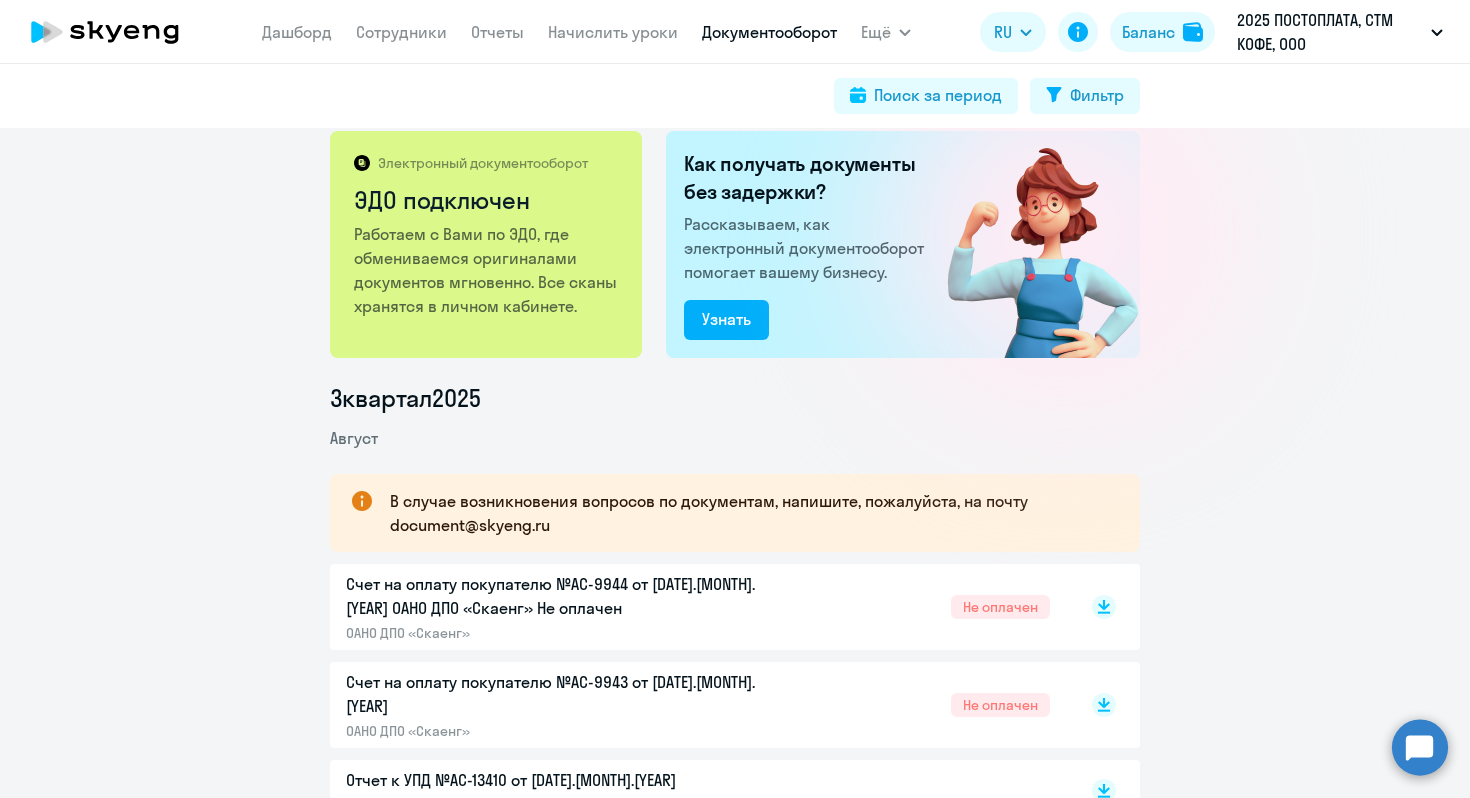 scroll, scrollTop: 0, scrollLeft: 0, axis: both 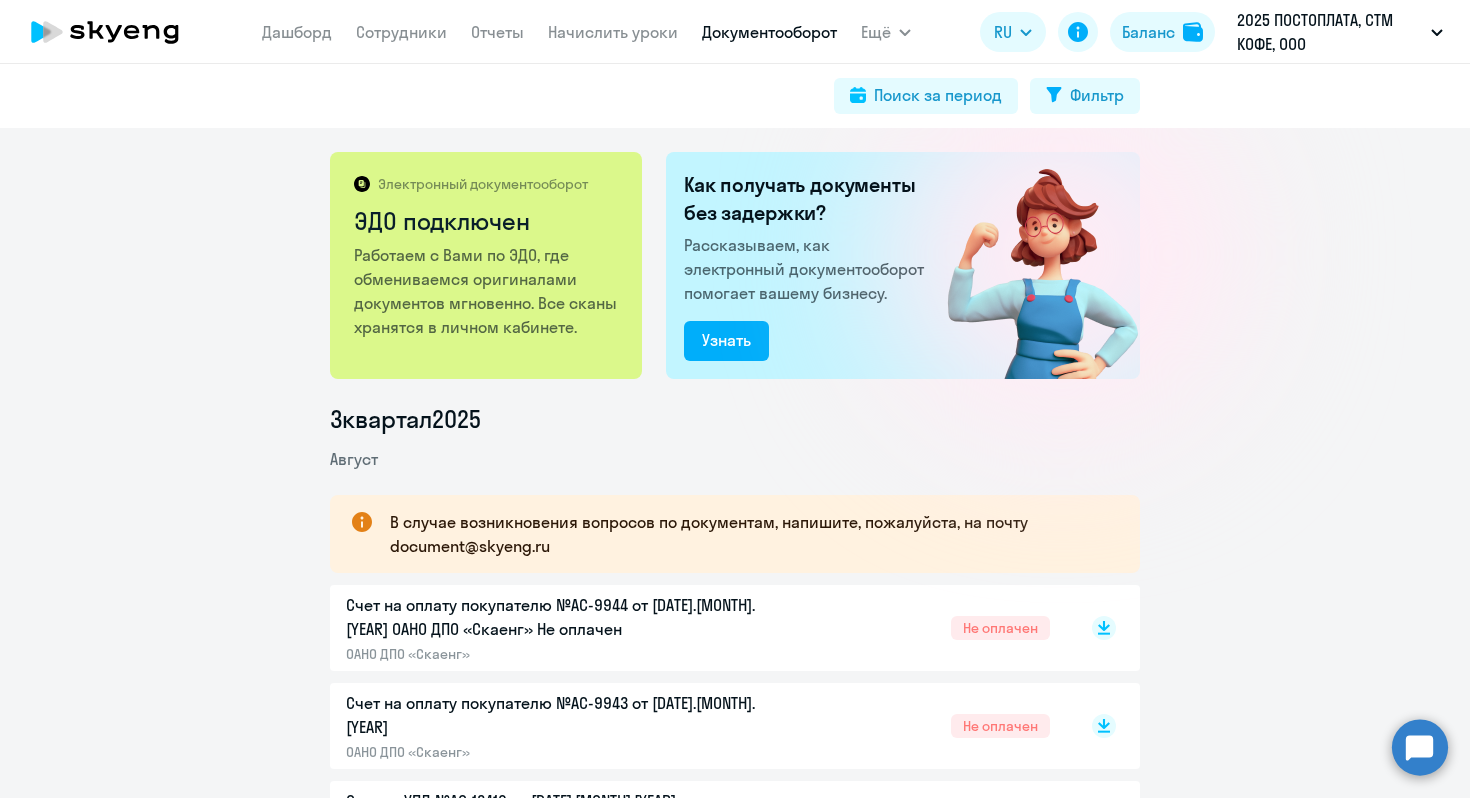 click 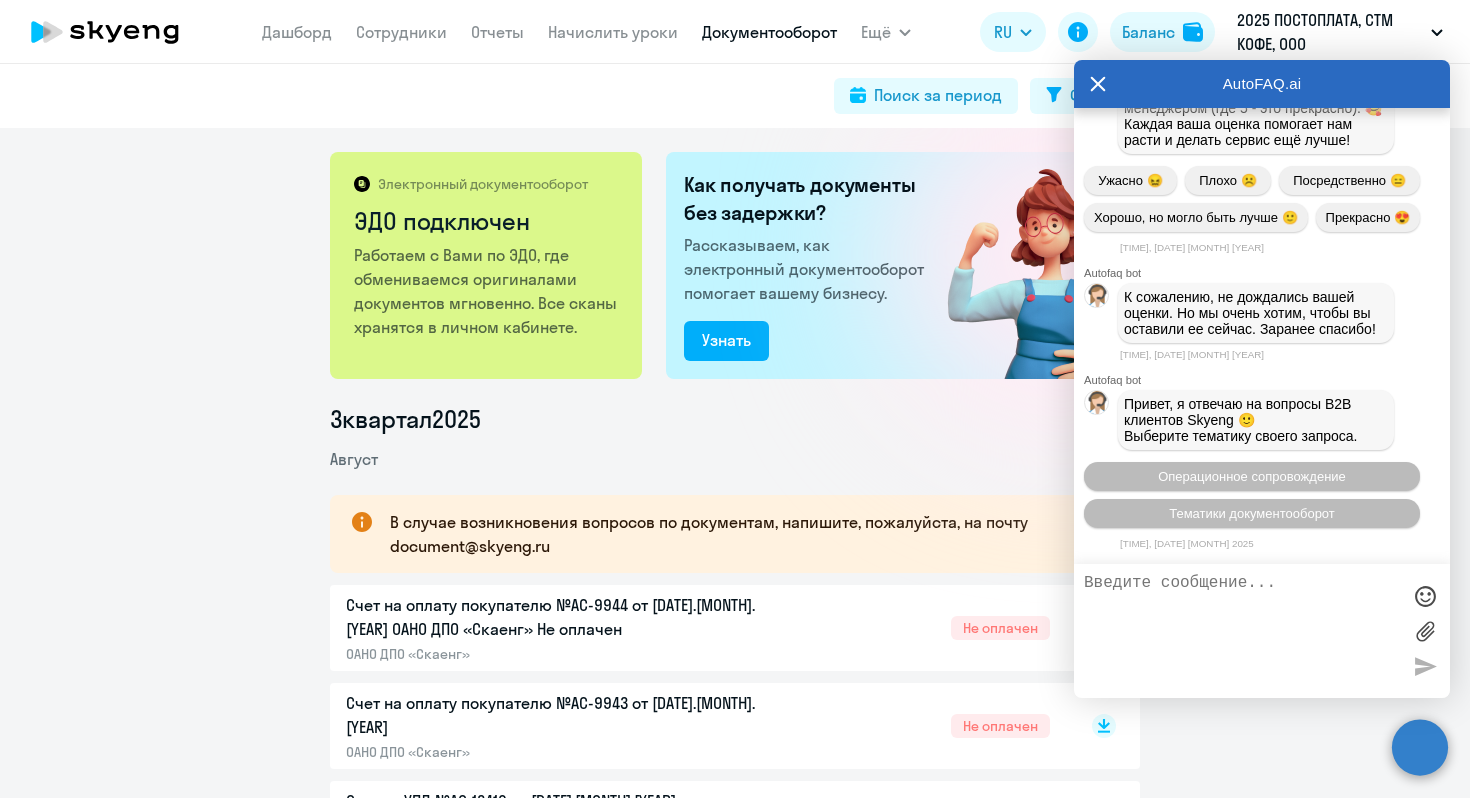 scroll, scrollTop: 23157, scrollLeft: 0, axis: vertical 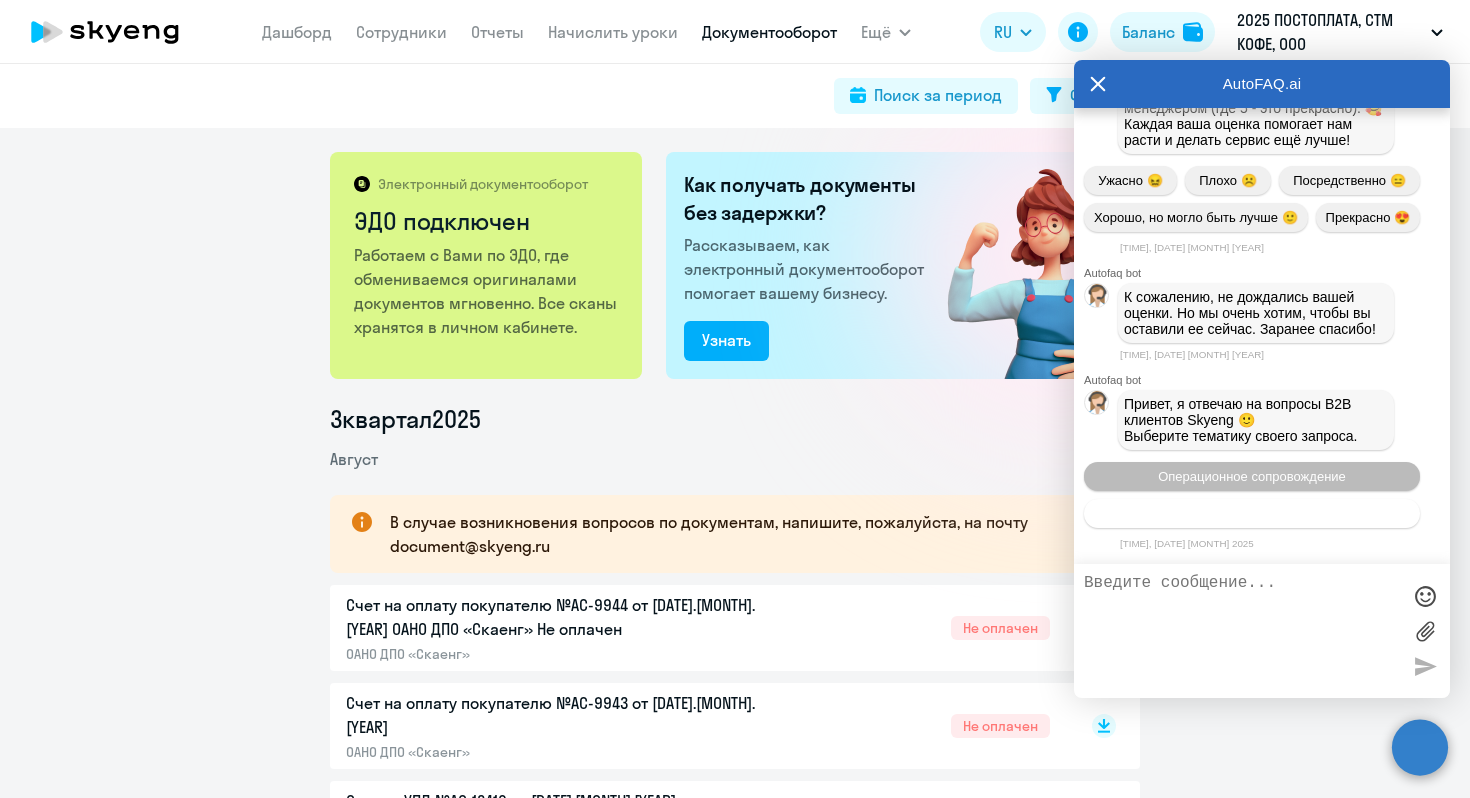 click on "Тематики документооборот" at bounding box center (1252, 513) 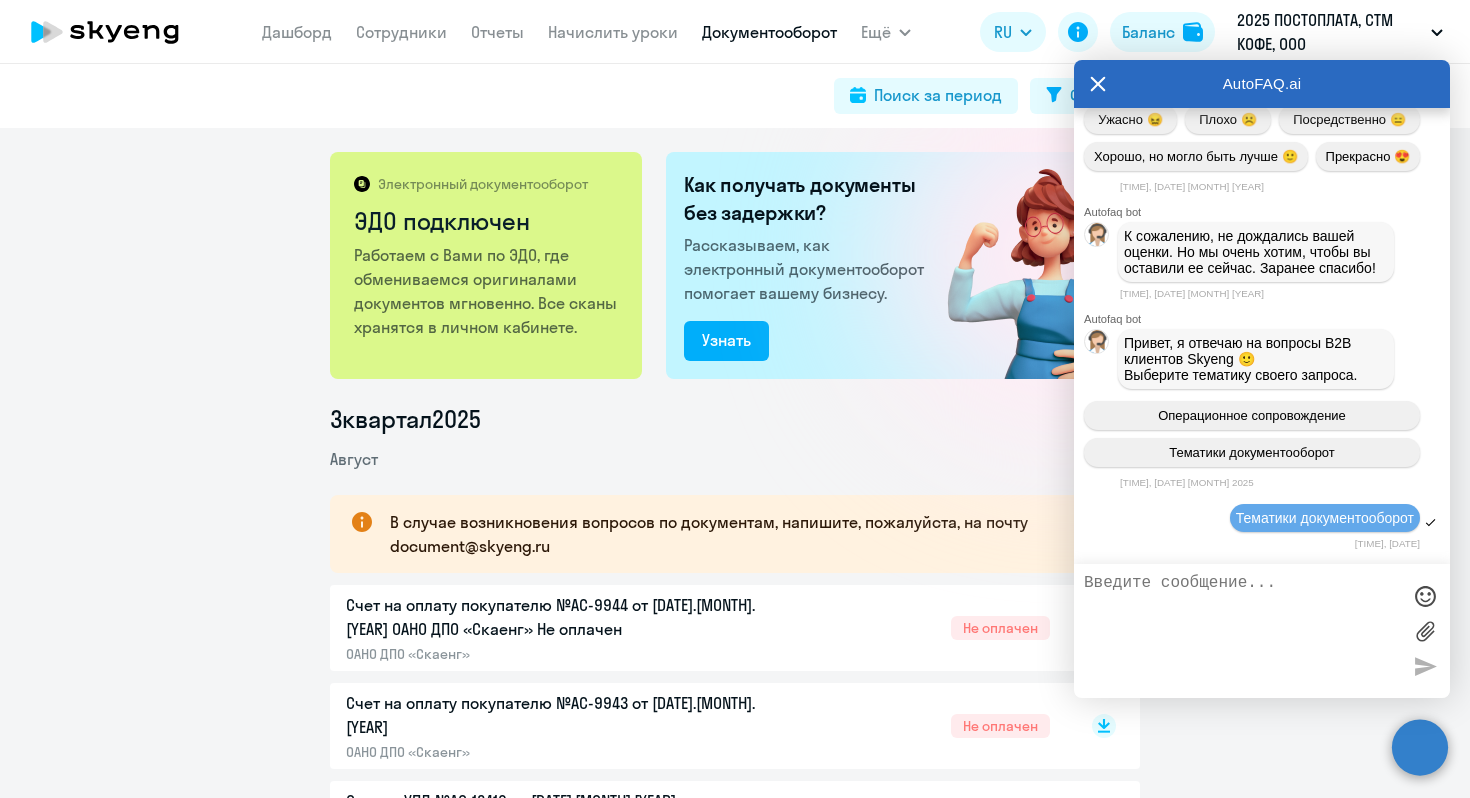 scroll, scrollTop: 23563, scrollLeft: 0, axis: vertical 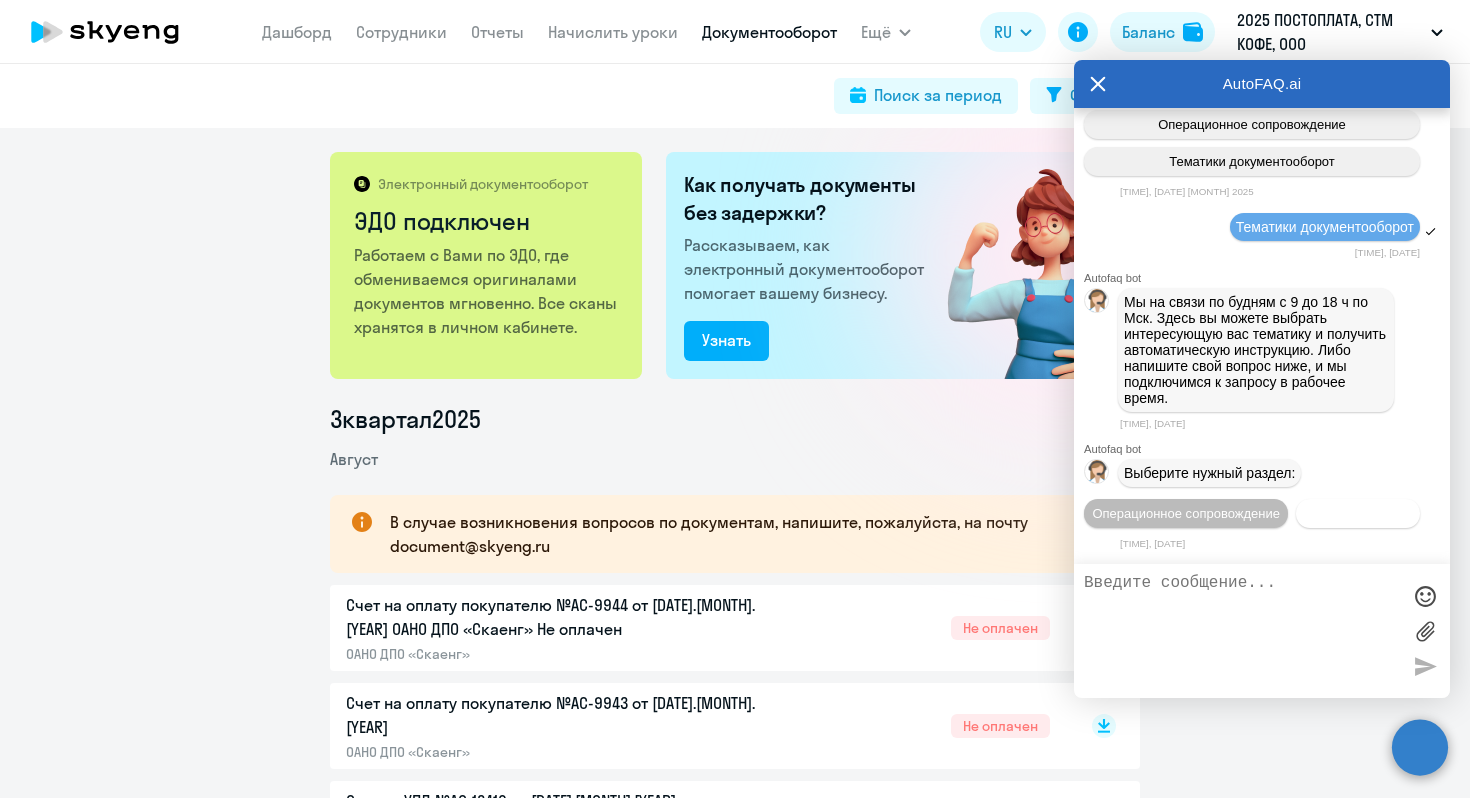 click on "Документооборот" at bounding box center [1358, 513] 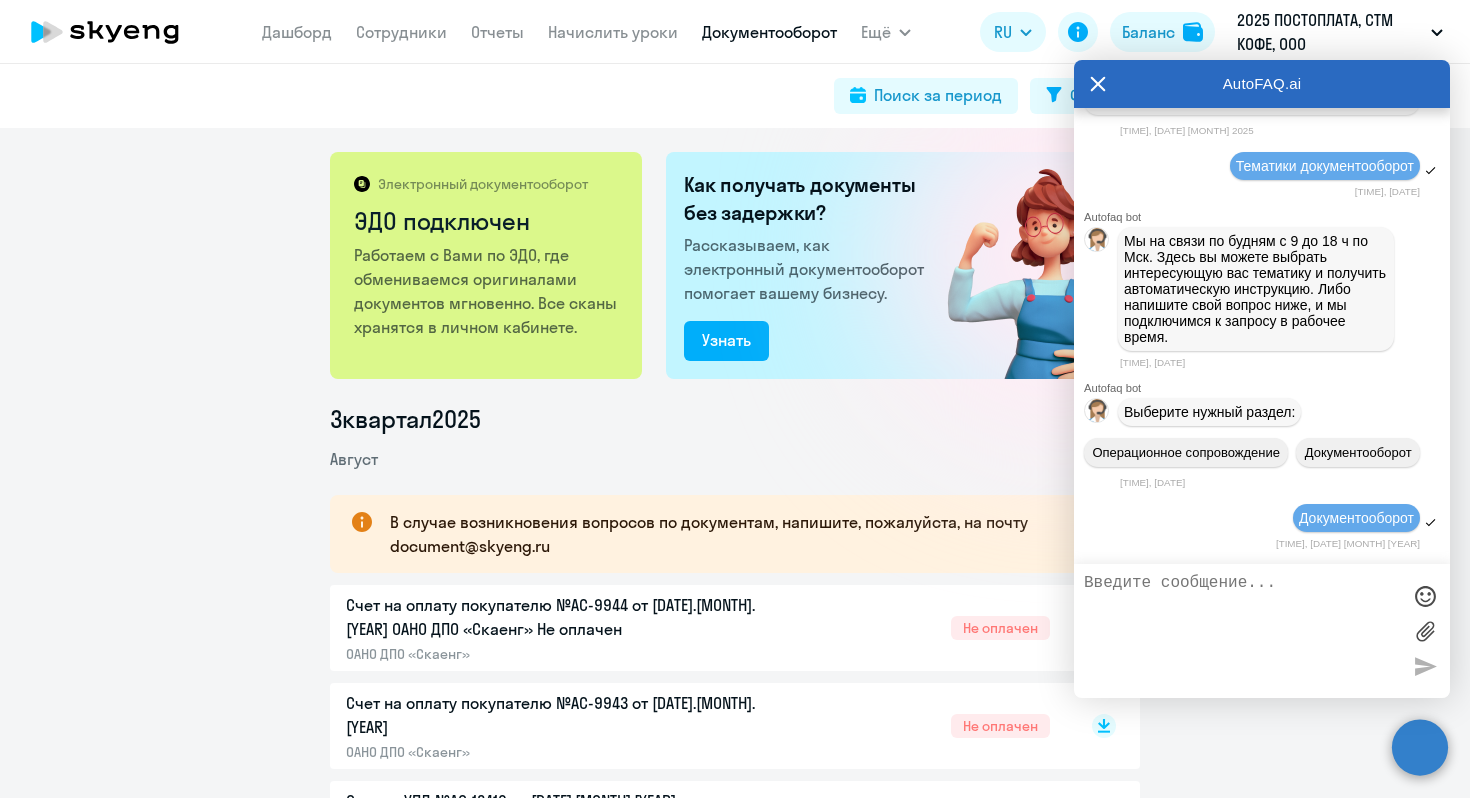 scroll, scrollTop: 23902, scrollLeft: 0, axis: vertical 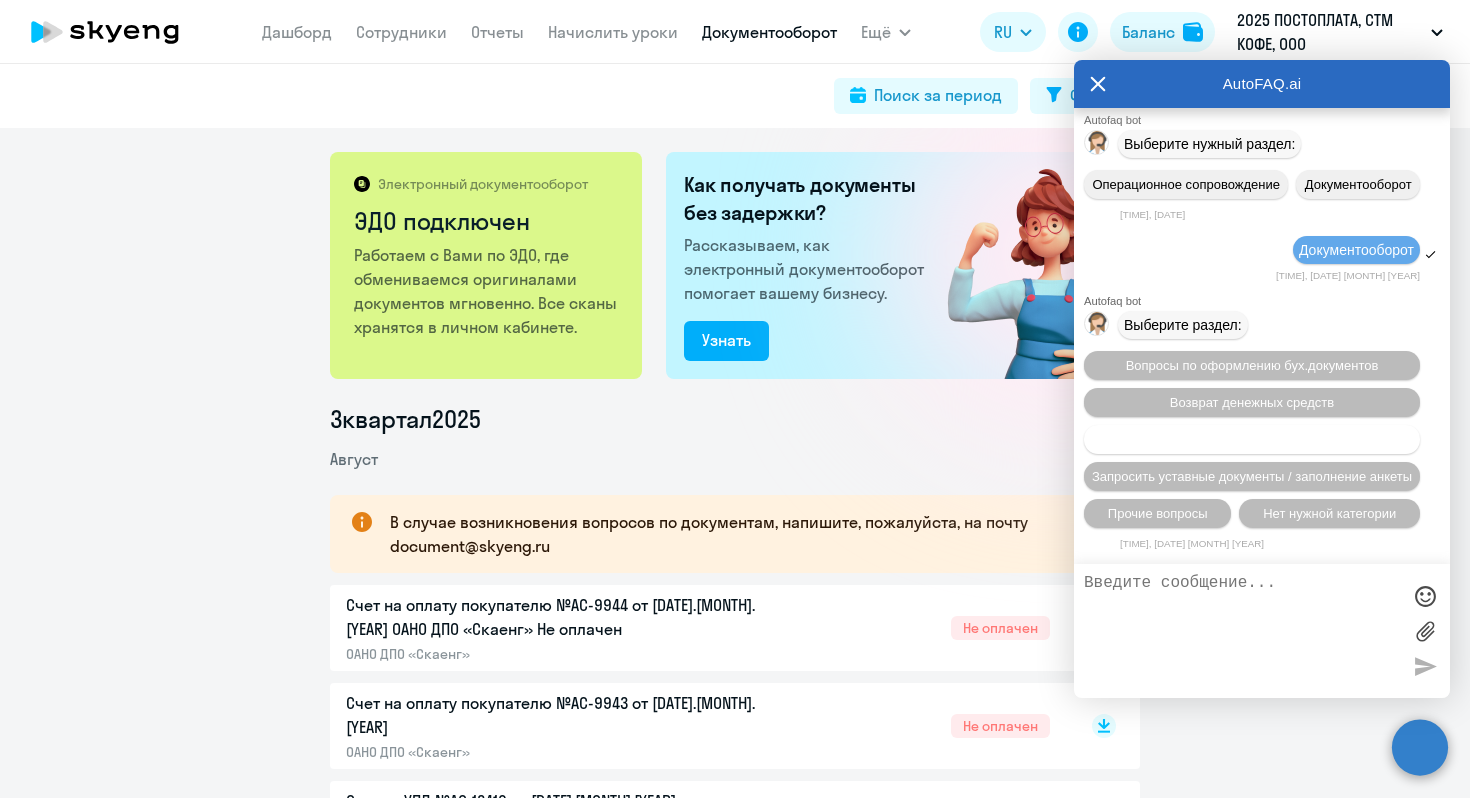 click on "Вопросы по договору/оферте/ДС/NDA" at bounding box center [1252, 439] 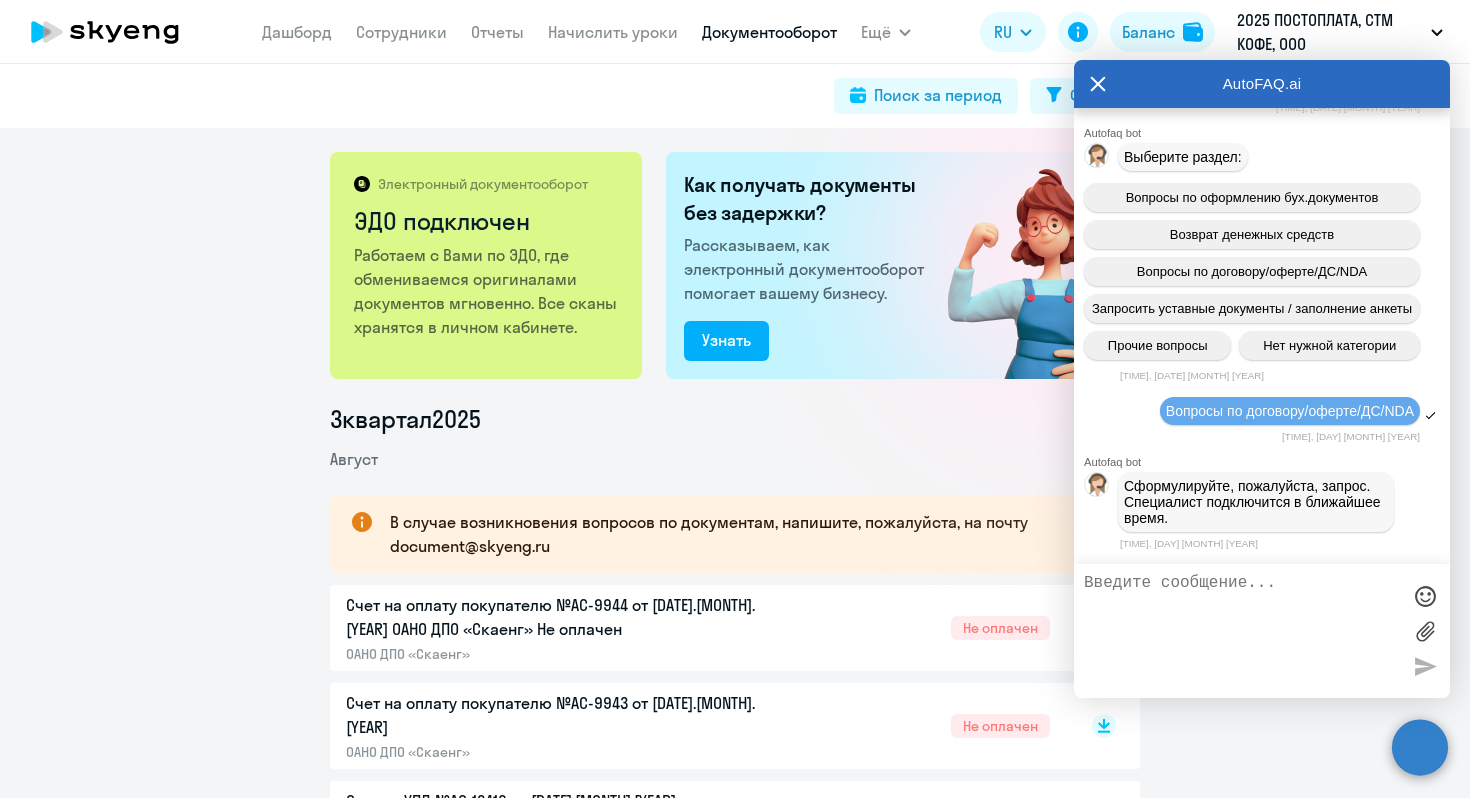scroll, scrollTop: 24078, scrollLeft: 0, axis: vertical 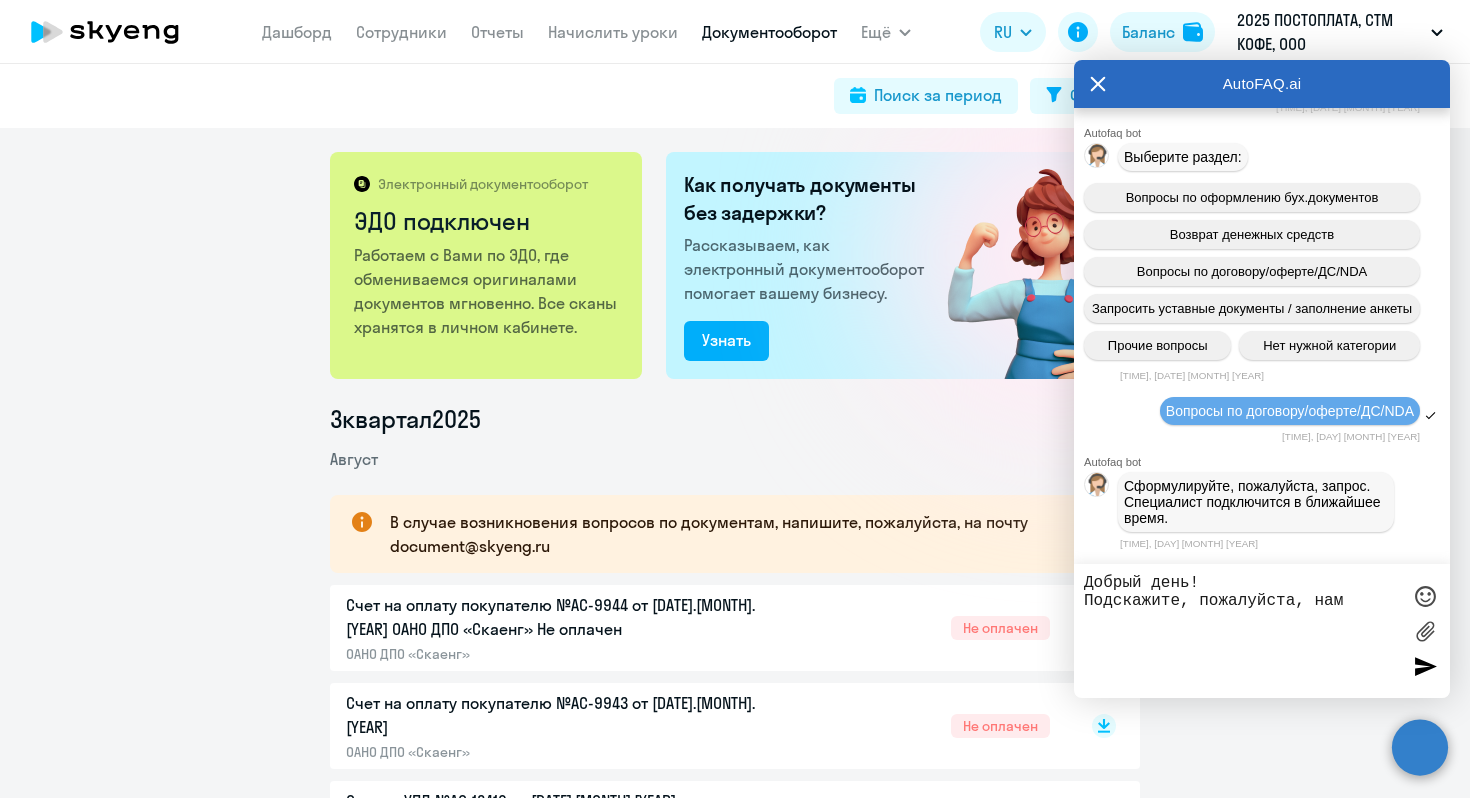click on "Добрый день!
Подскажите, пожалуйста, нам" at bounding box center [1242, 631] 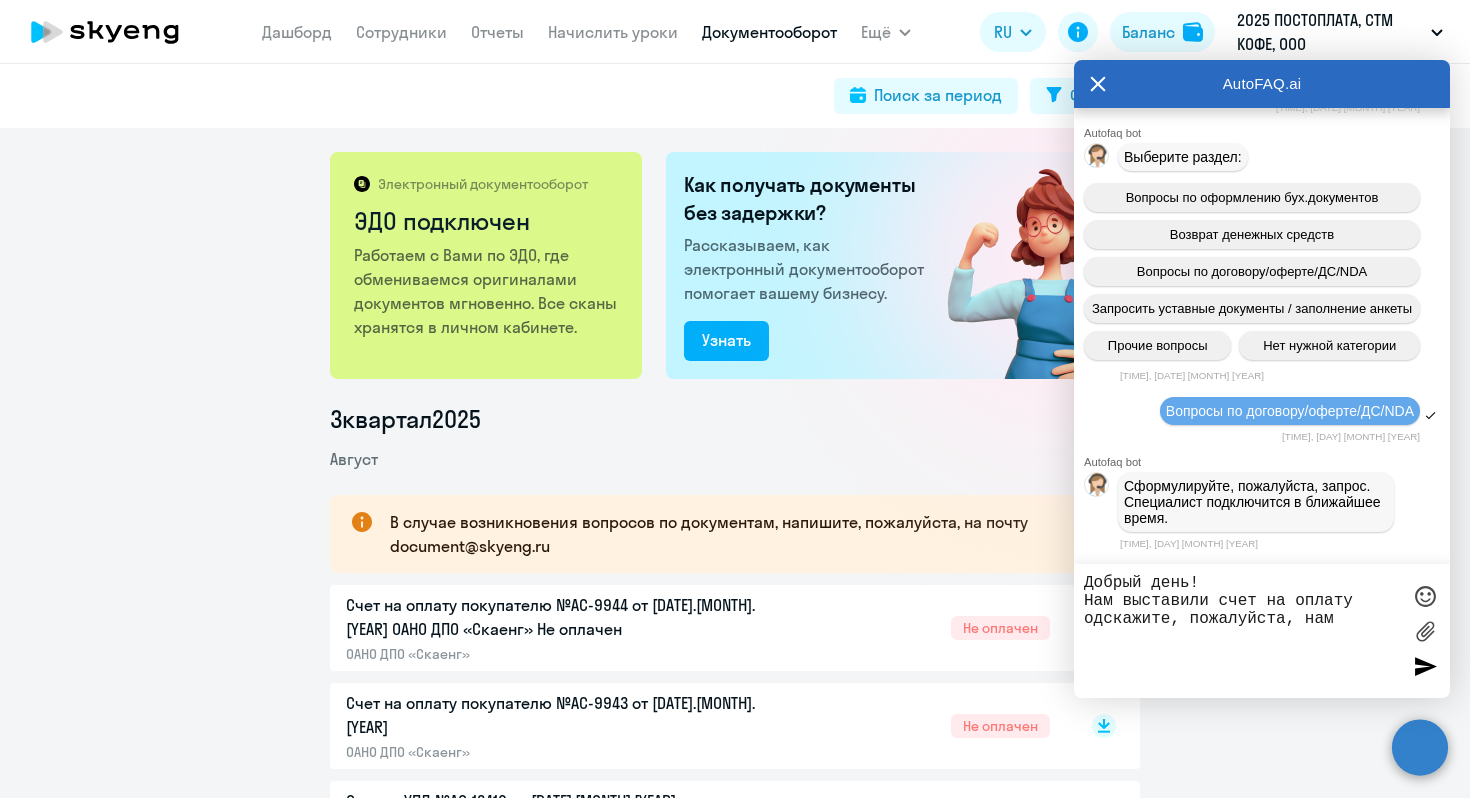 paste on "у № 9943 от [DATE] [MONTH] 2025 г" 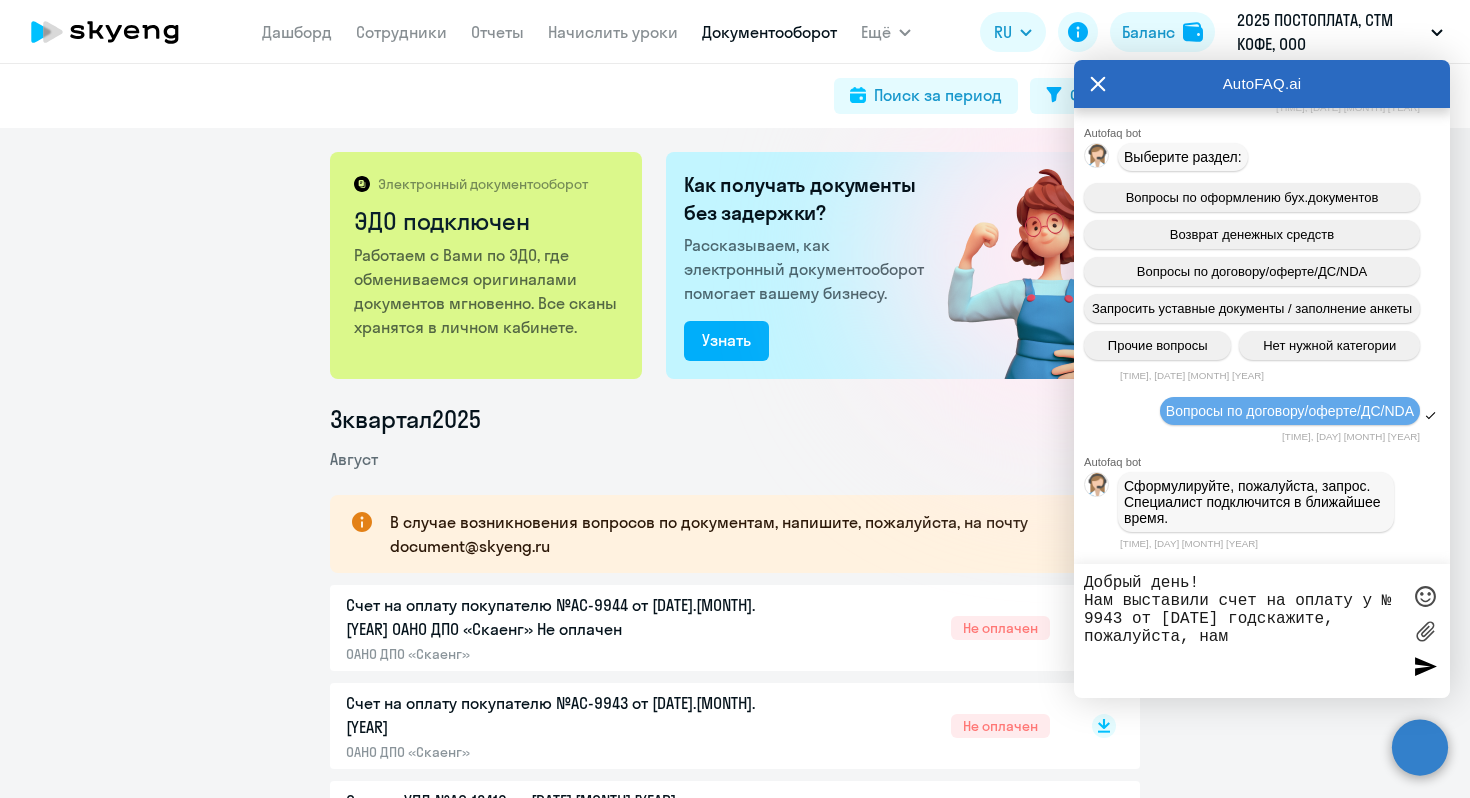 click on "Добрый день!
Нам выставили счет на оплату у № 9943 от [DATE] годскажите, пожалуйста, нам" at bounding box center [1242, 631] 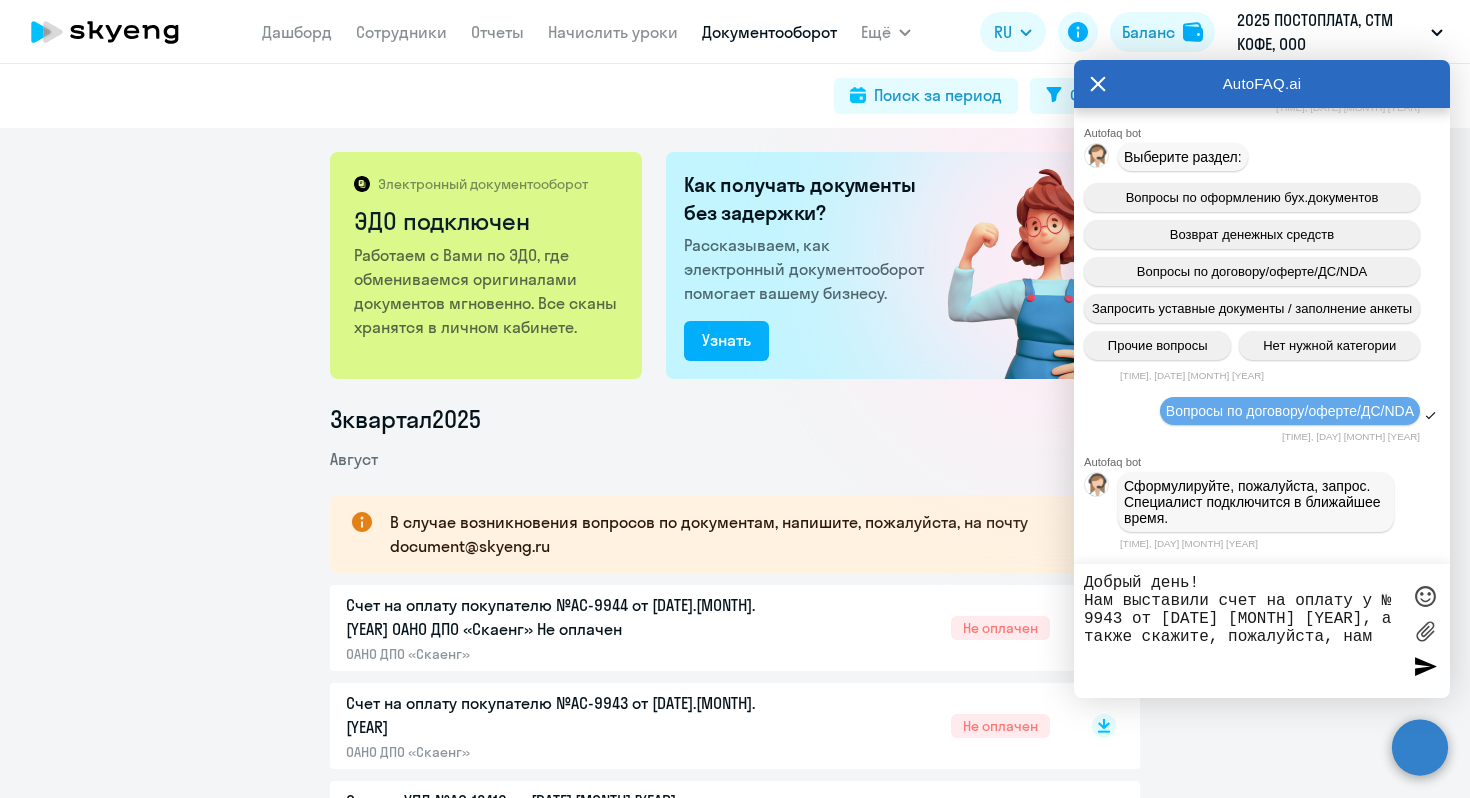 paste on "Счет на оплату № 9944 от [DATE] [MONTH] [YEAR] г." 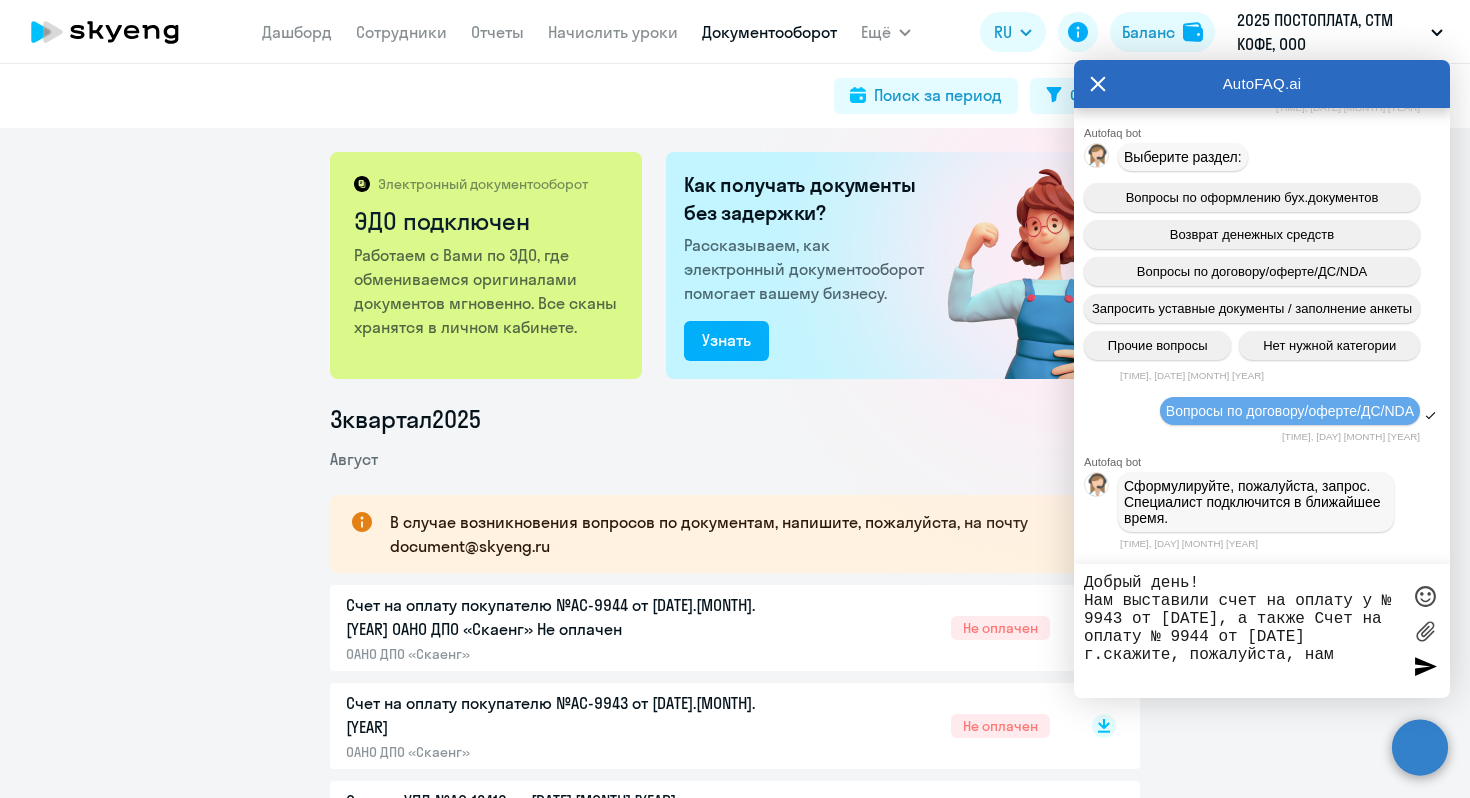 click on "Добрый день!
Нам выставили счет на оплату у № 9943 от [DATE], а также Счет на оплату № 9944 от [DATE] г.скажите, пожалуйста, нам" at bounding box center [1242, 631] 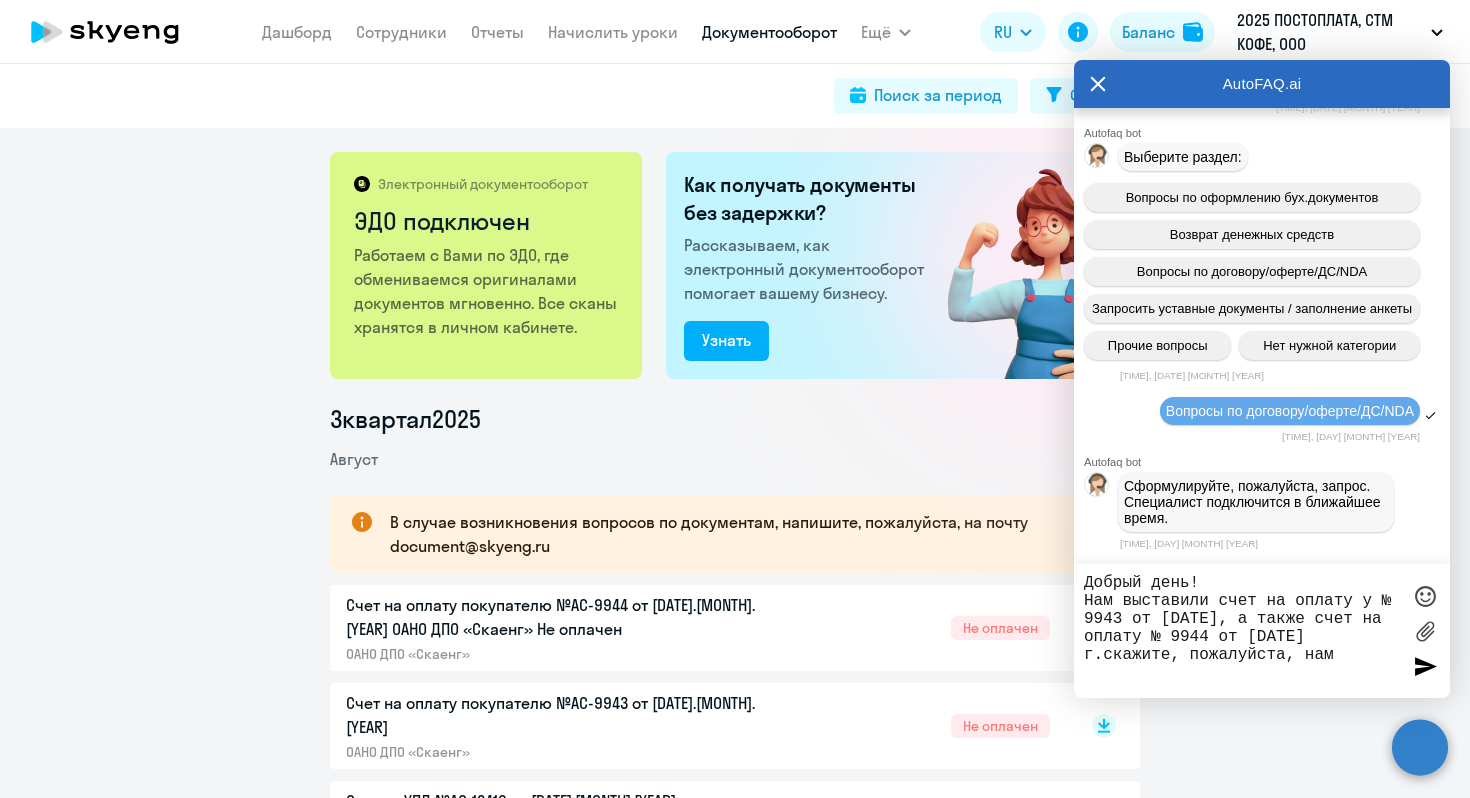 drag, startPoint x: 1227, startPoint y: 654, endPoint x: 1351, endPoint y: 739, distance: 150.33629 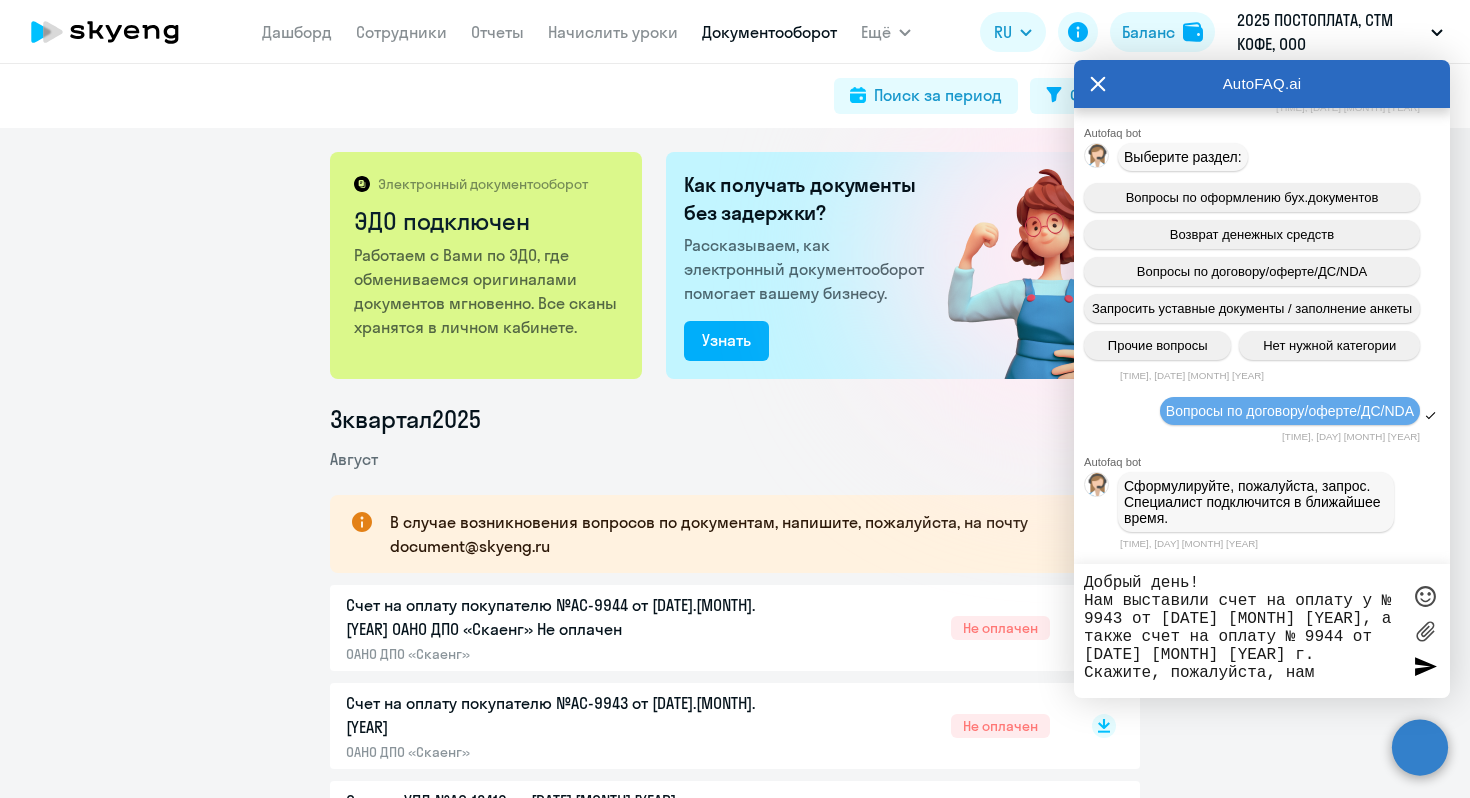 click on "Добрый день!
Нам выставили счет на оплату у № 9943 от [DATE] [MONTH] [YEAR], а также счет на оплату № 9944 от [DATE] [MONTH] [YEAR] г. Скажите, пожалуйста, нам" at bounding box center [1242, 631] 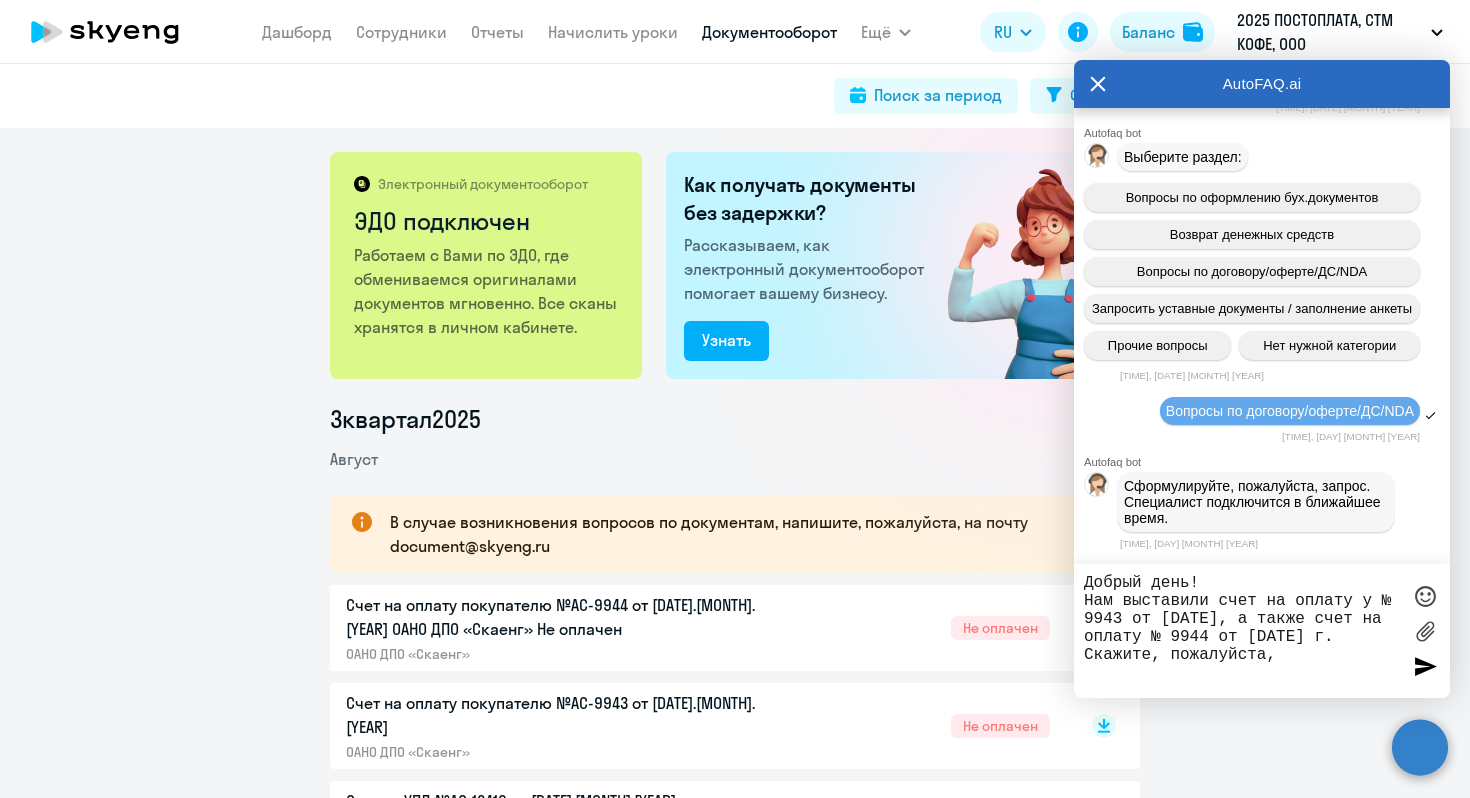 click on "Добрый день!
Нам выставили счет на оплату у № 9943 от [DATE], а также счет на оплату № 9944 от [DATE] г. Скажите, пожалуйста," at bounding box center [1242, 631] 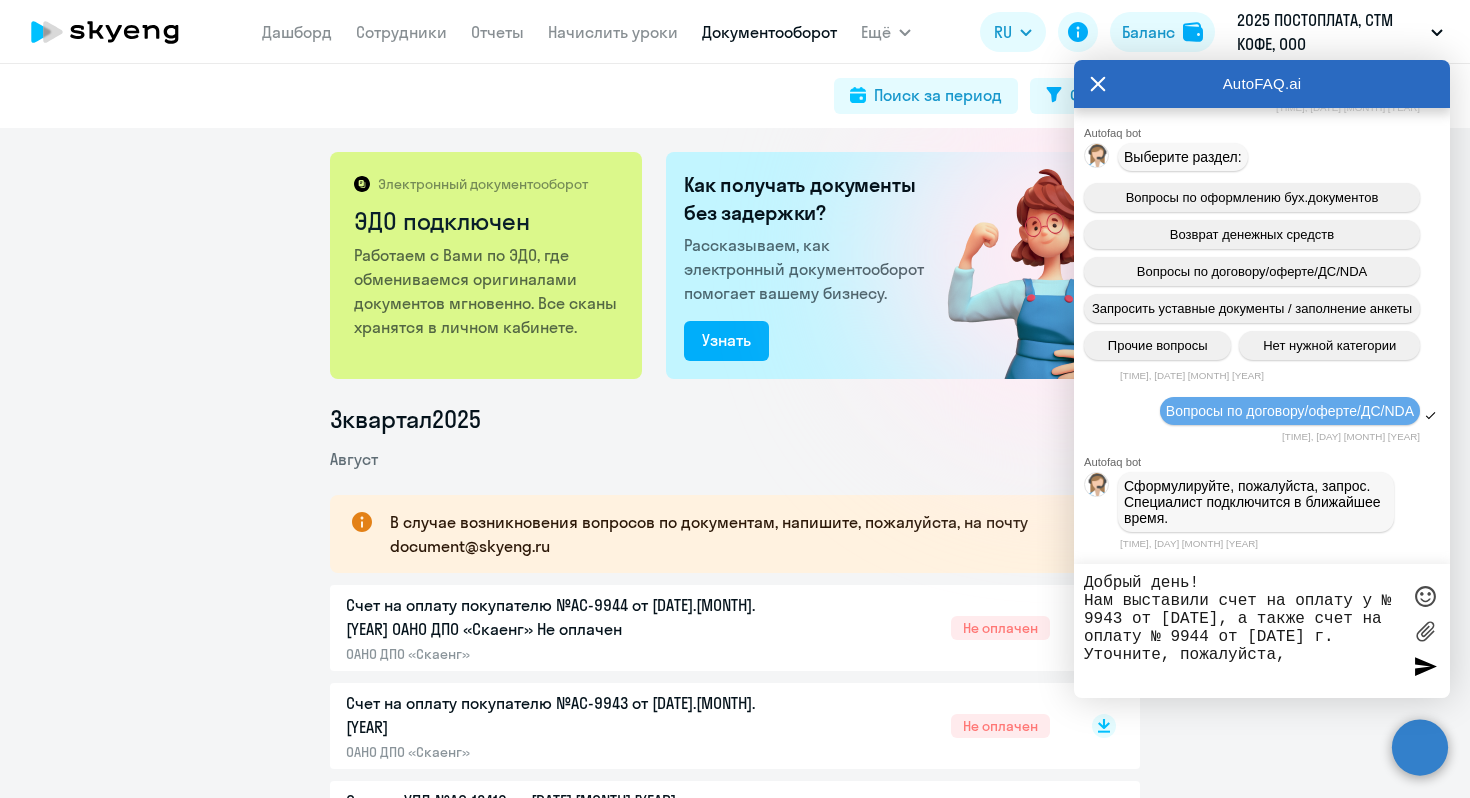 click on "Добрый день!
Нам выставили счет на оплату у № 9943 от [DATE], а также счет на оплату № 9944 от [DATE] г. Уточните, пожалуйста," at bounding box center (1242, 631) 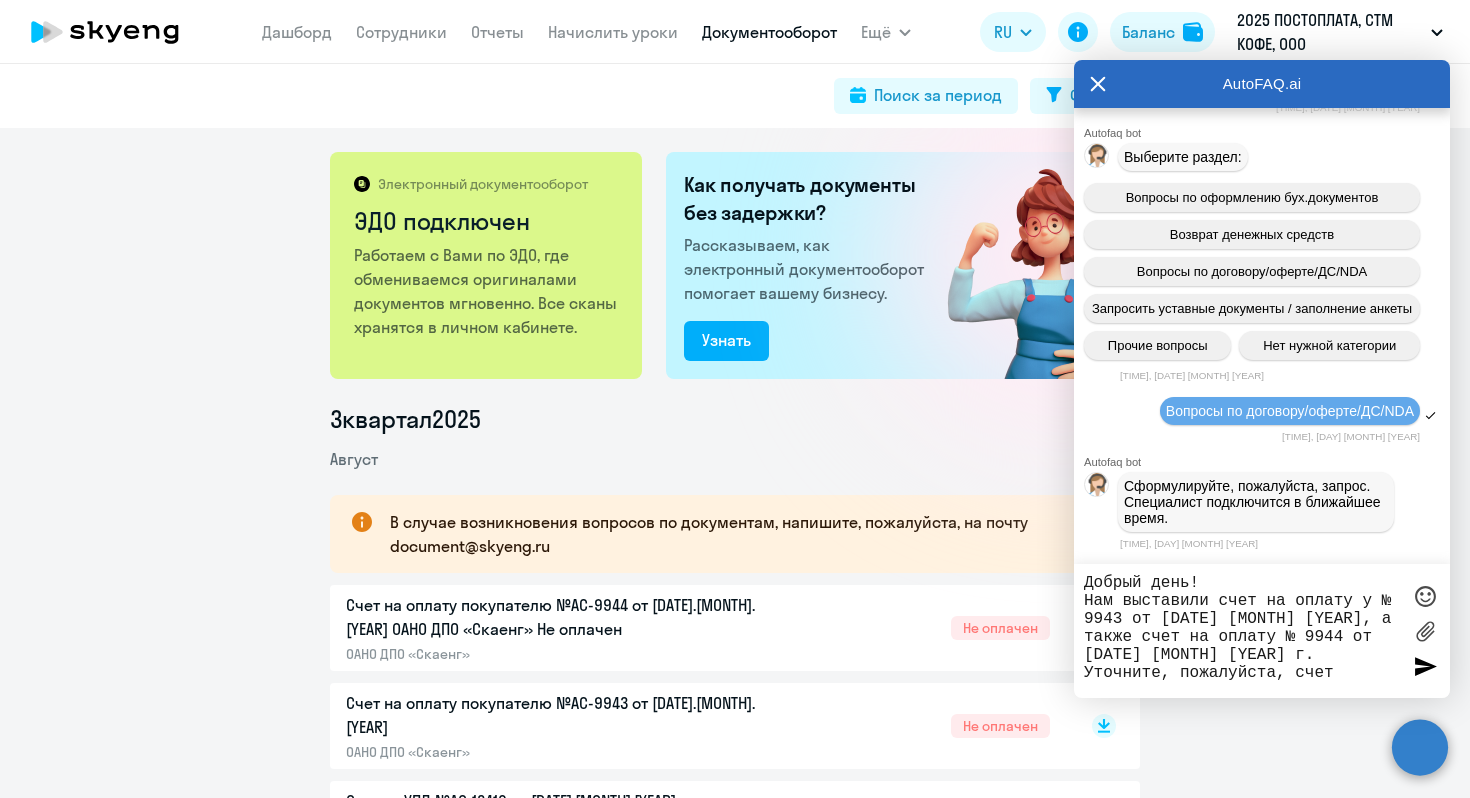 drag, startPoint x: 1227, startPoint y: 635, endPoint x: 1290, endPoint y: 630, distance: 63.1981 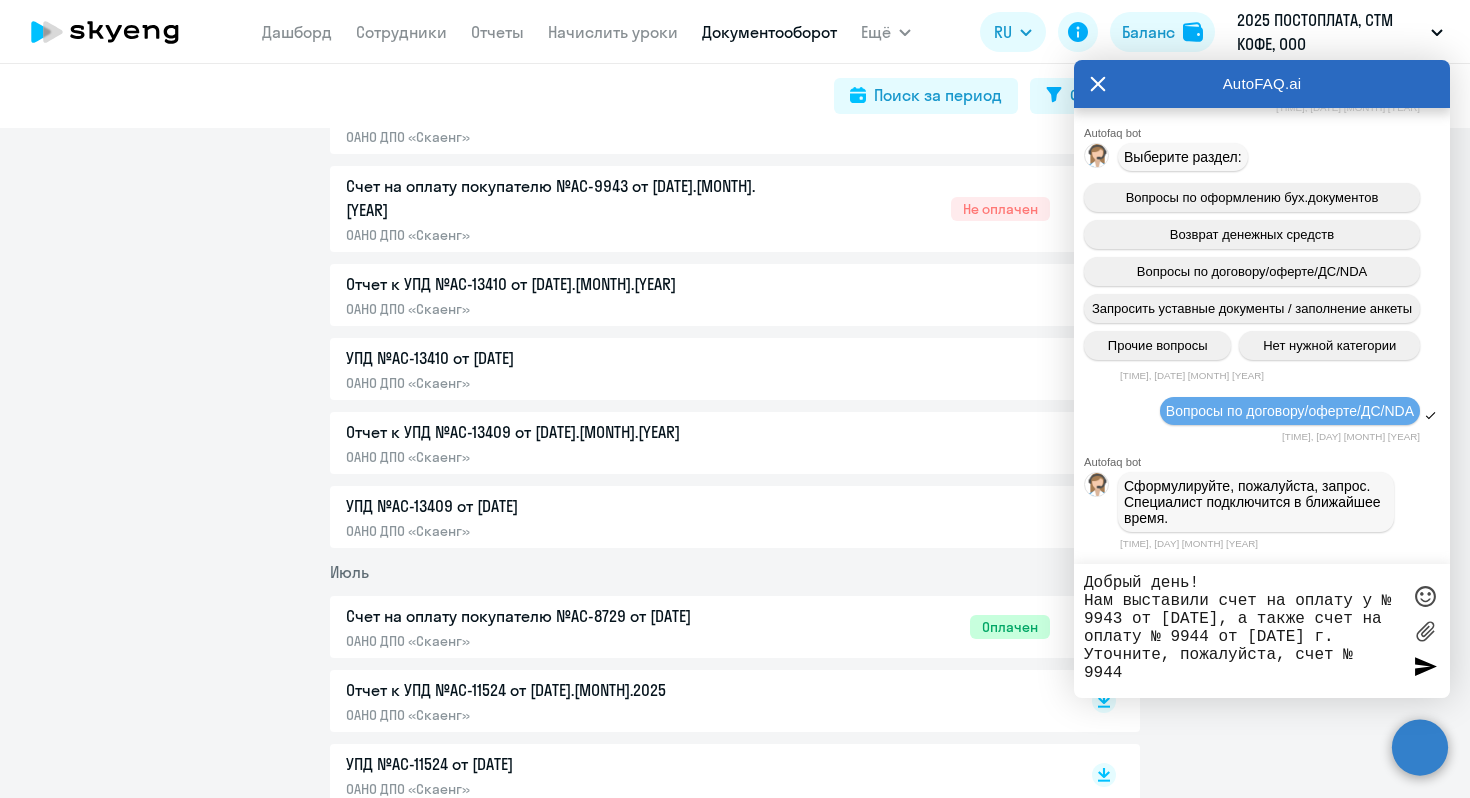 scroll, scrollTop: 0, scrollLeft: 0, axis: both 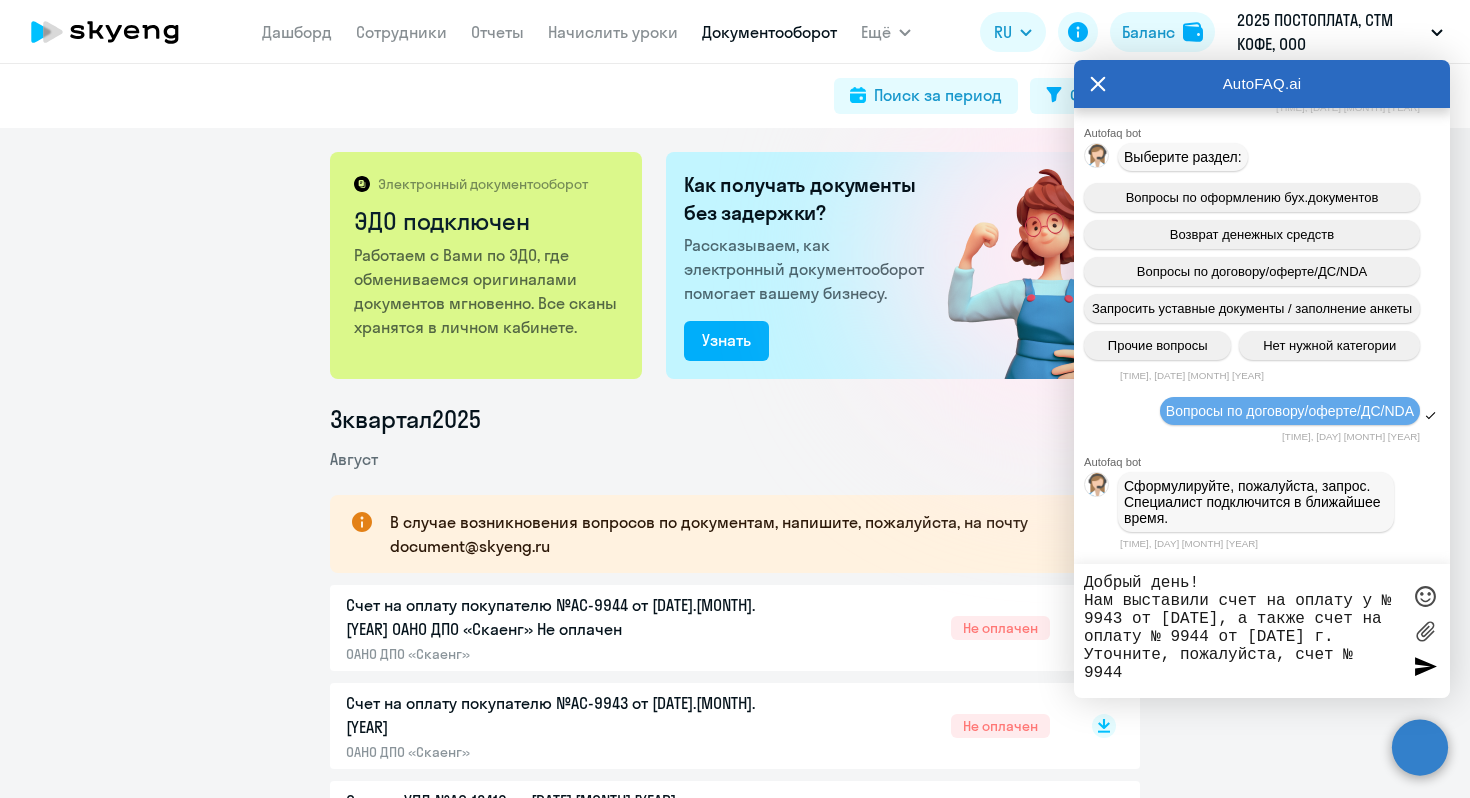 click on "Добрый день!
Нам выставили счет на оплату у № 9943 от [DATE], а также счет на оплату № 9944 от [DATE] г. Уточните, пожалуйста, счет № 9944" at bounding box center (1242, 631) 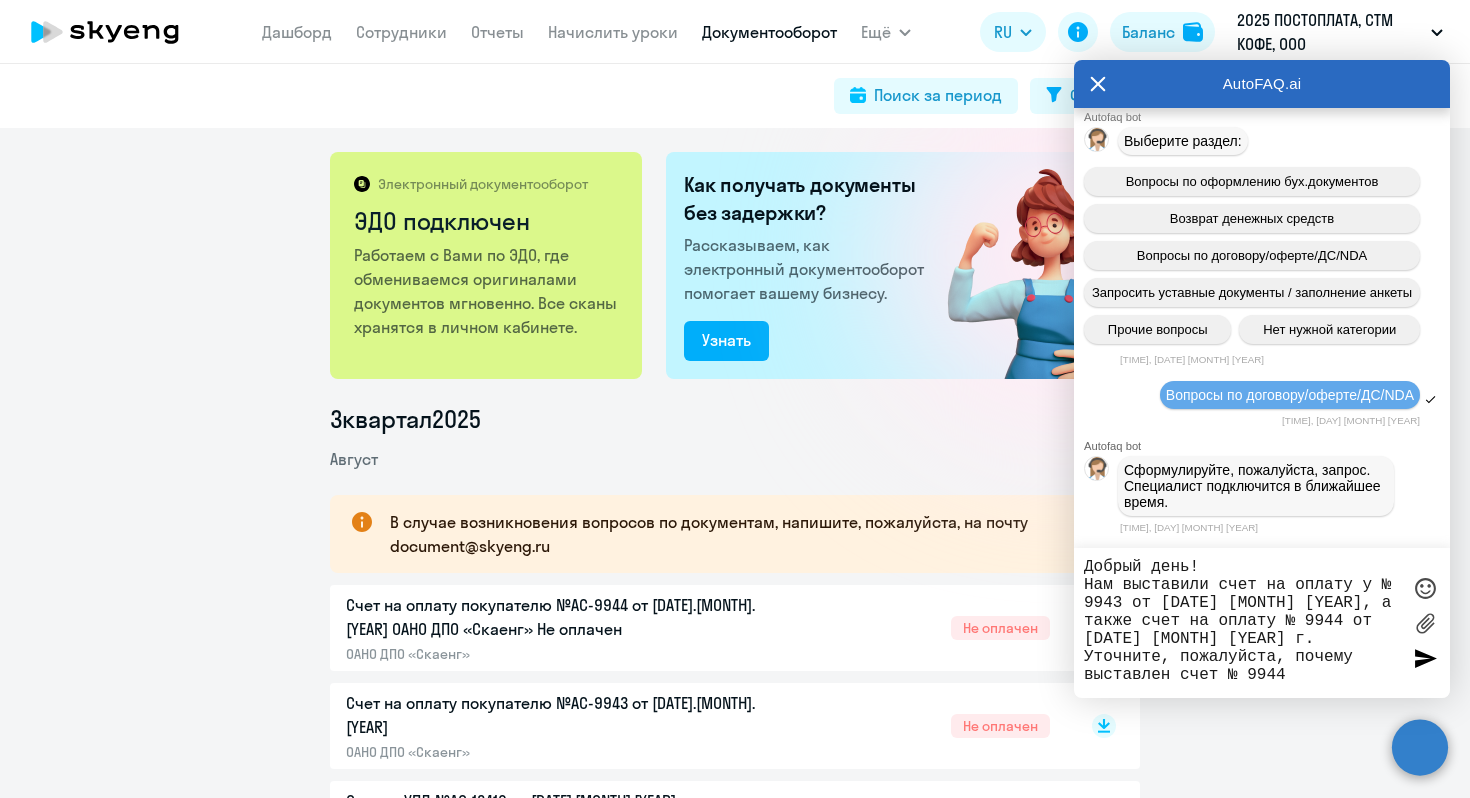 click on "Добрый день!
Нам выставили счет на оплату у № 9943 от [DATE] [MONTH] [YEAR], а также счет на оплату № 9944 от [DATE] [MONTH] [YEAR] г. Уточните, пожалуйста, почему выставлен счет № 9944" at bounding box center (1242, 623) 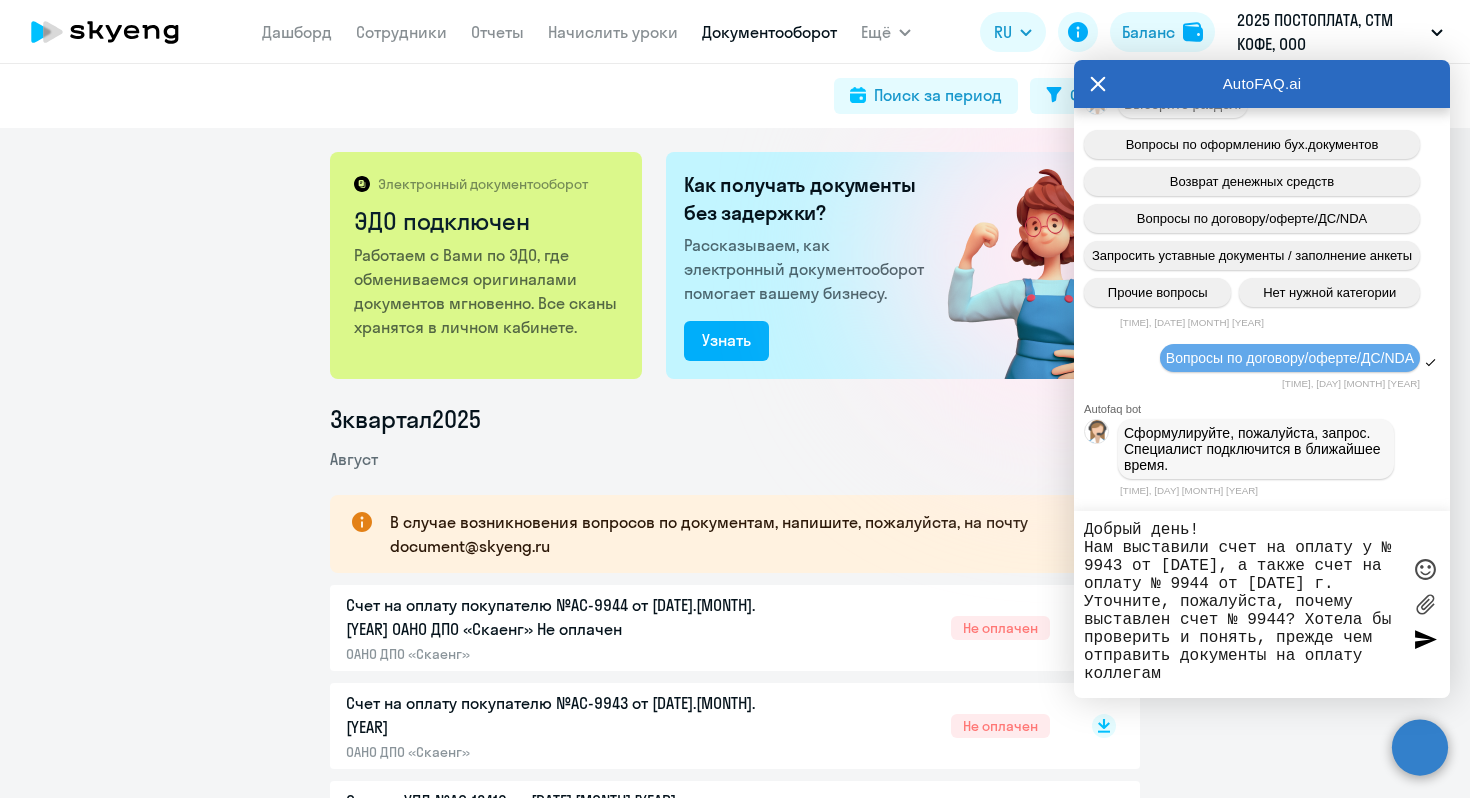 drag, startPoint x: 1159, startPoint y: 659, endPoint x: 1361, endPoint y: 680, distance: 203.08865 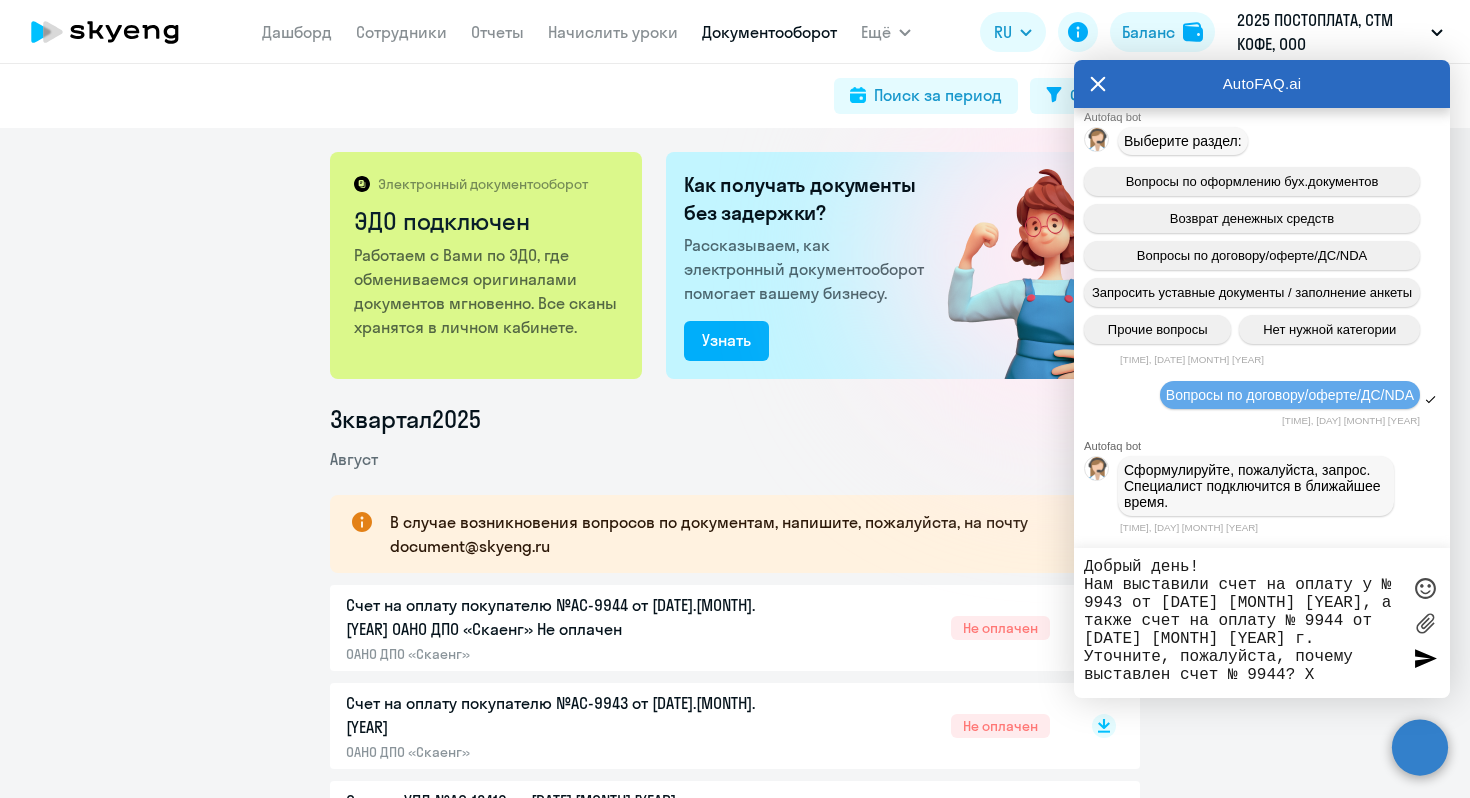 type on "Добрый день!
Нам выставили счет на оплату у № 9943 от [DATE] [MONTH] 2025, а также счет на оплату № 9944 от [DATE] [MONTH] 2025 г. Уточните, пожалуйста, почему выставлен счет № 9944?" 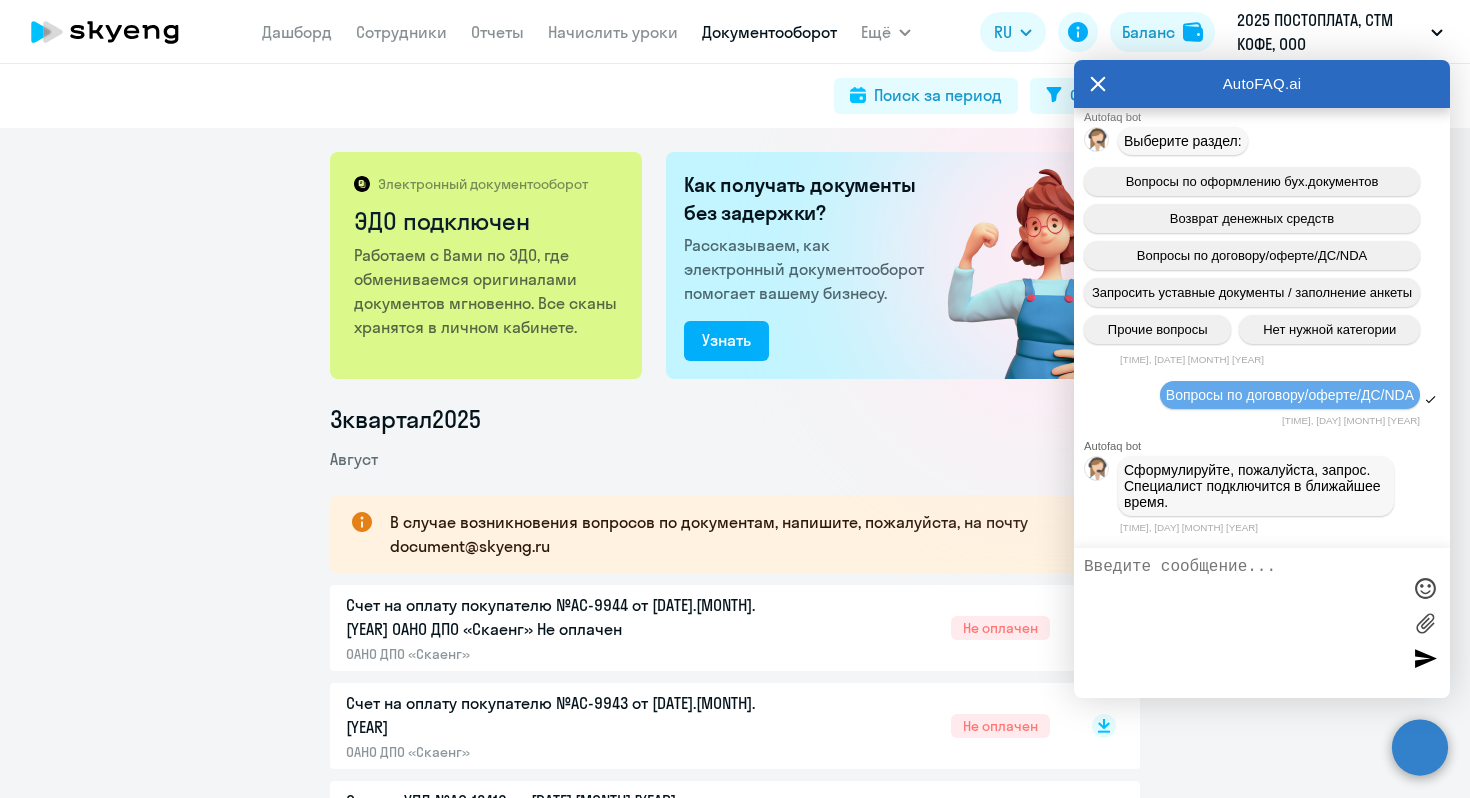 scroll, scrollTop: 24226, scrollLeft: 0, axis: vertical 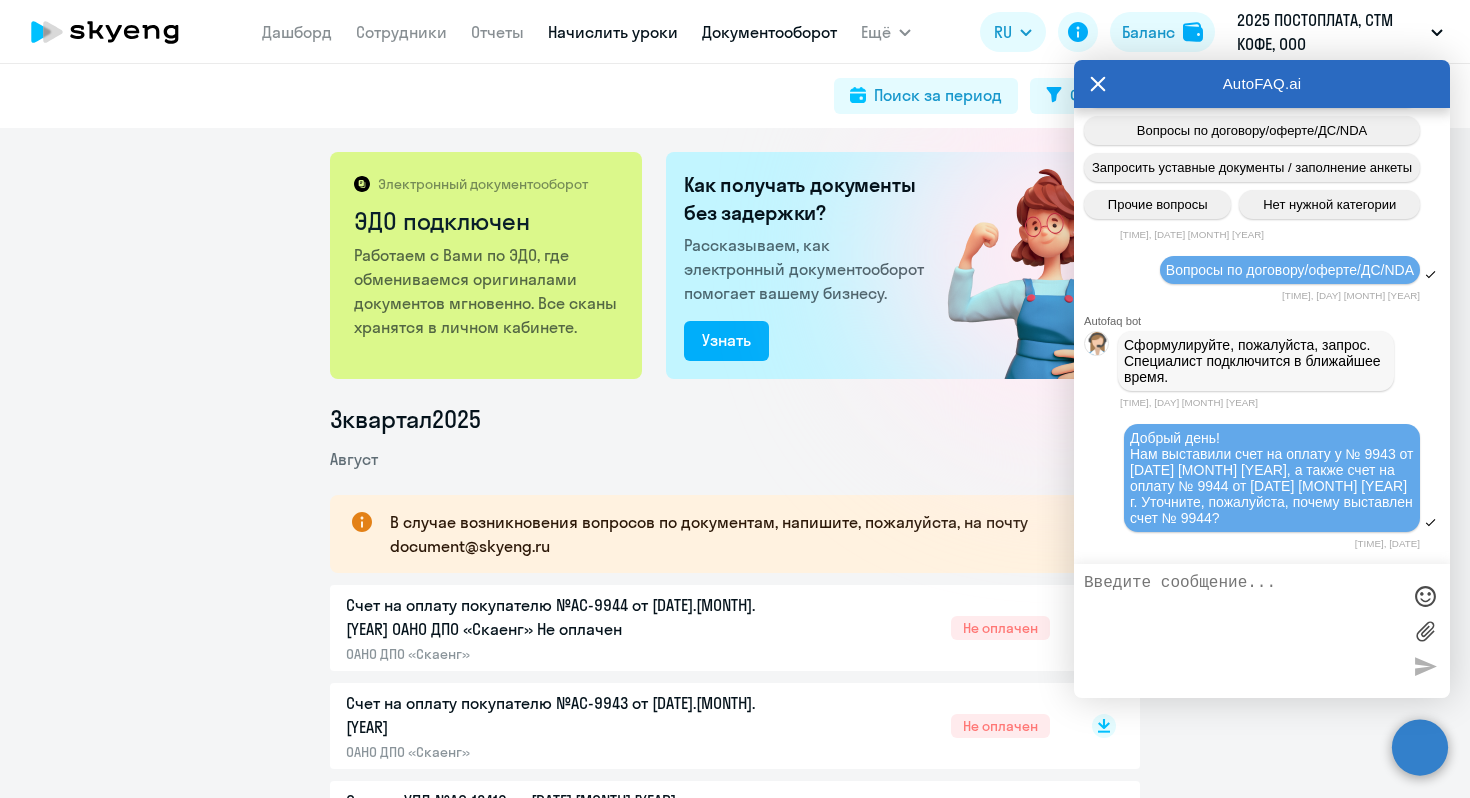 type 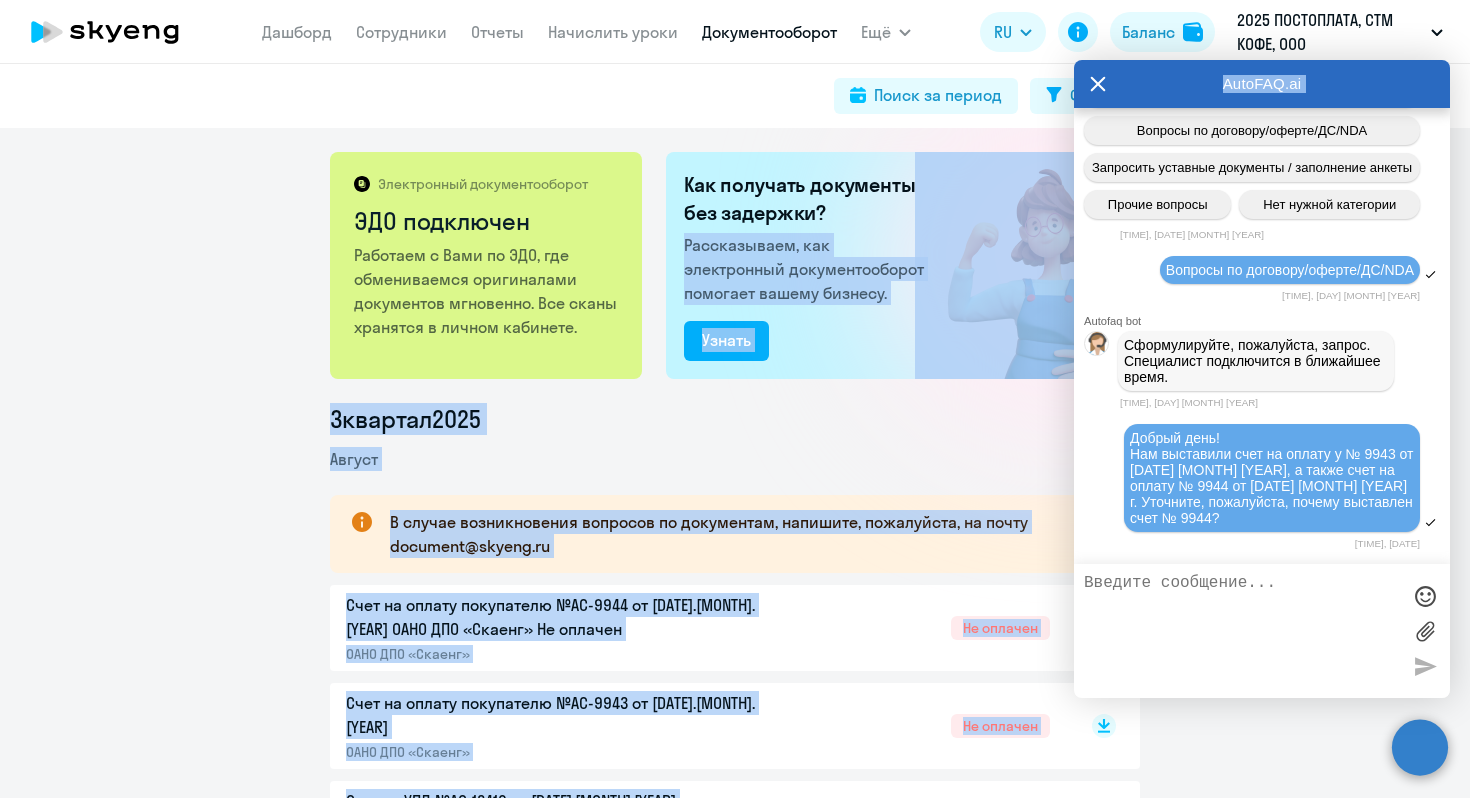 drag, startPoint x: 1096, startPoint y: 87, endPoint x: 636, endPoint y: 248, distance: 487.36127 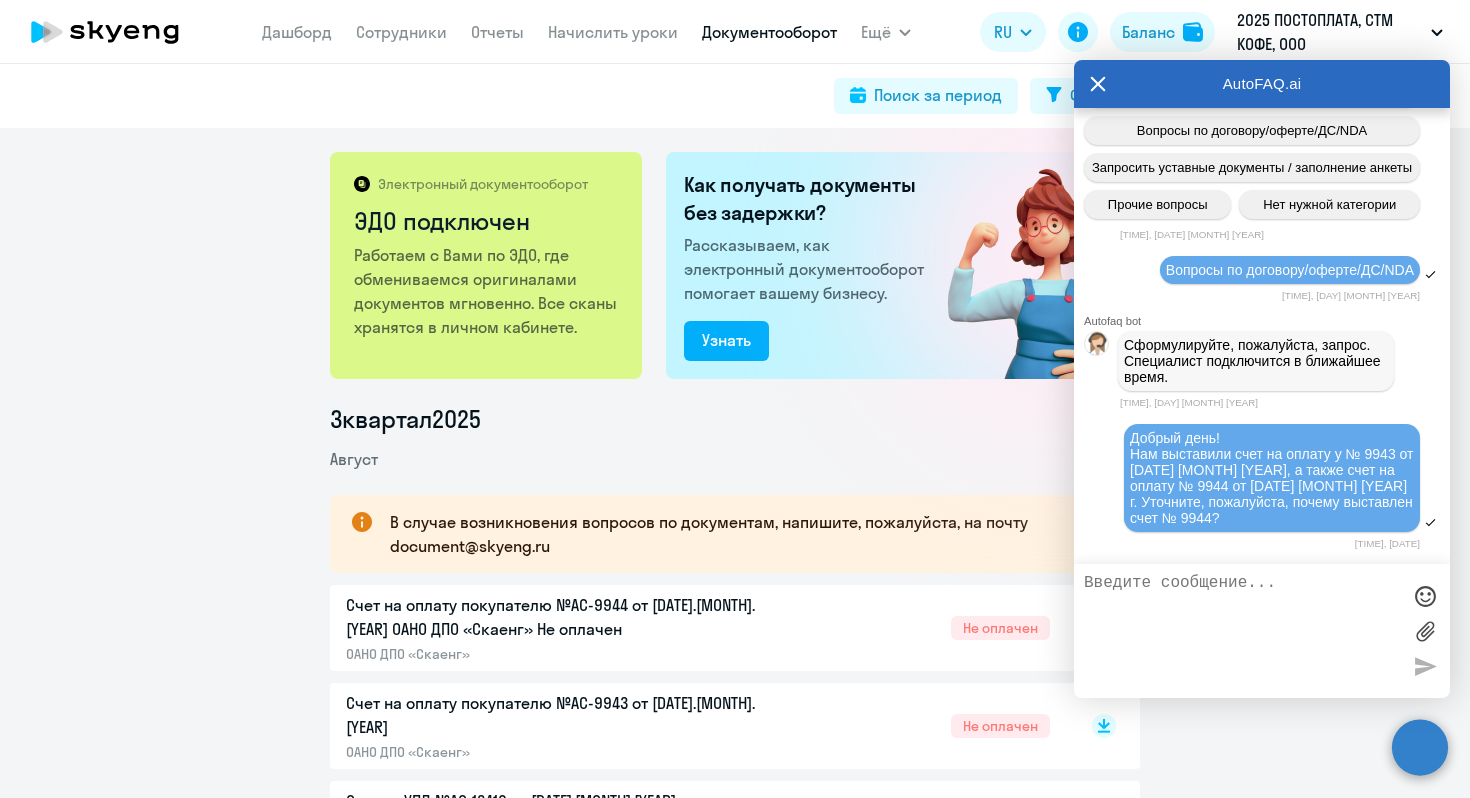 click on "Электронный документооборот ЭДО подключен Работаем с Вами по ЭДО, где обмениваемся оригиналами документов мгновенно. Все сканы хранятся в личном кабинете. Как получать документы без задержки? Рассказываем, как электронный документооборот помогает вашему бизнесу.  Узнать   3  квартал  2025  Август
В случае возникновения вопросов по документам, напишите, пожалуйста, на почту [EMAIL]  Счет на оплату покупателю №AC-9944 от [DATE]  ОАНО ДПО «Скаенг»  Не оплачен
Счет на оплату покупателю №AC-9943 от [DATE]  ОАНО ДПО «Скаенг»  Не оплачен
ОАНО ДПО «Скаенг»" 